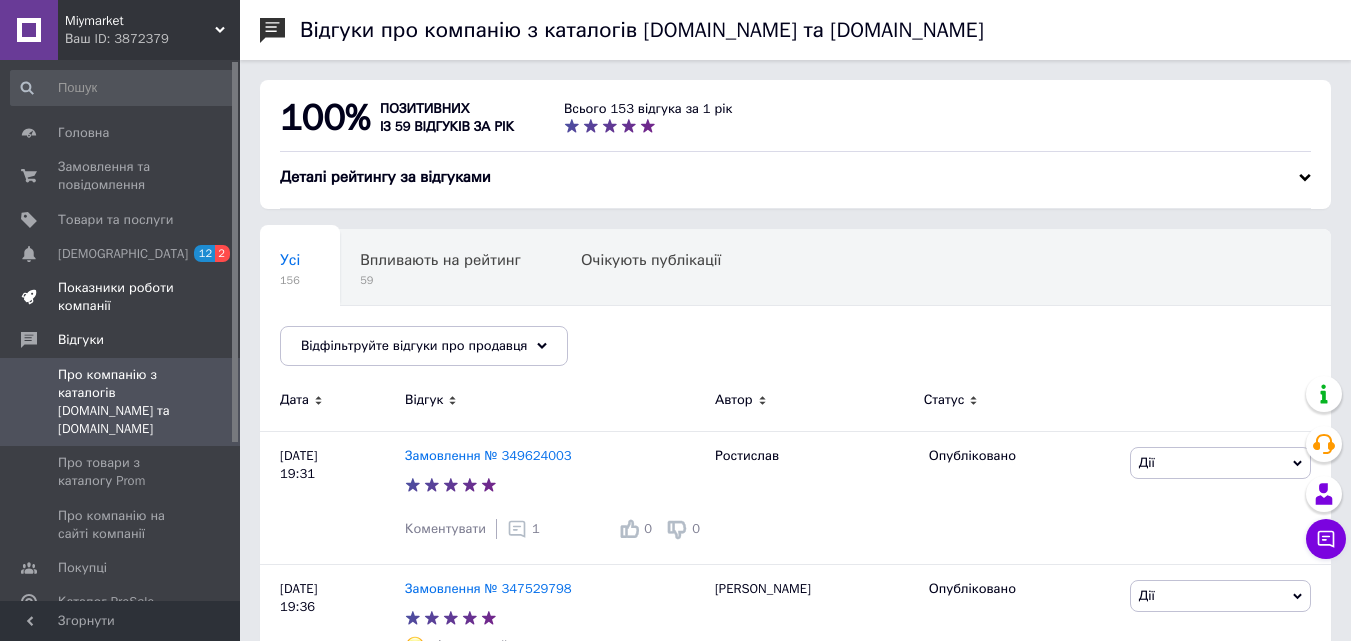 scroll, scrollTop: 0, scrollLeft: 0, axis: both 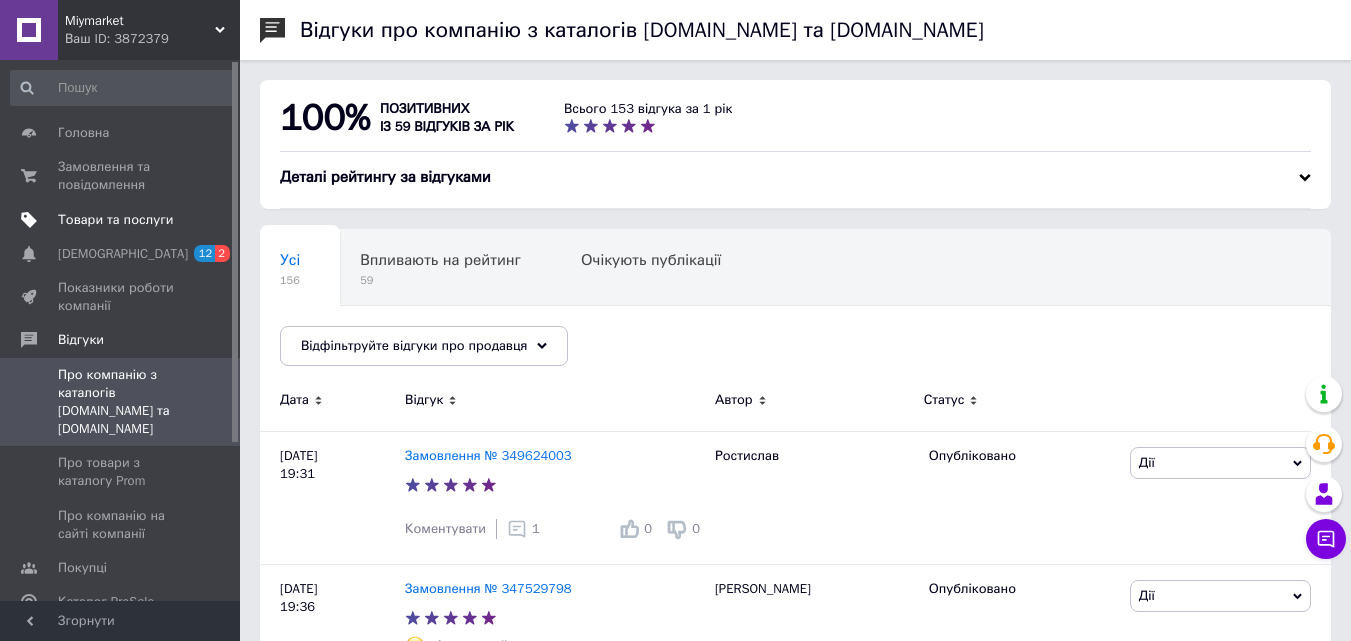 click on "Товари та послуги" at bounding box center (115, 220) 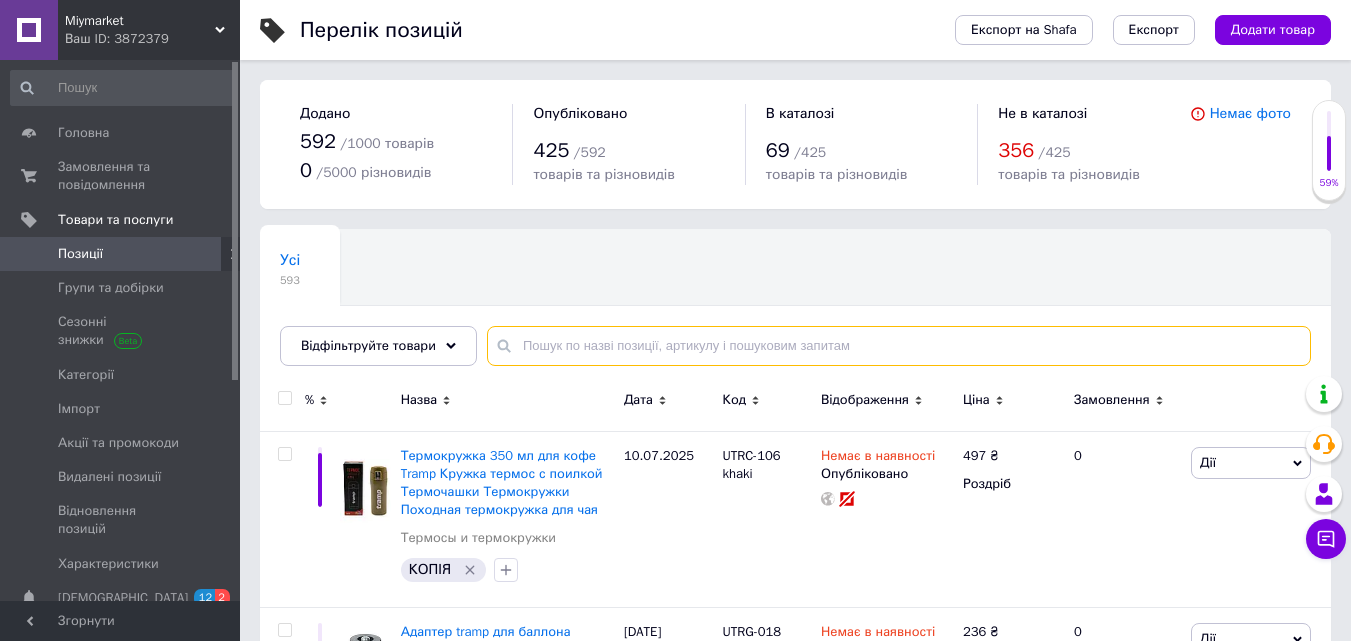 paste on "UTRI-010" 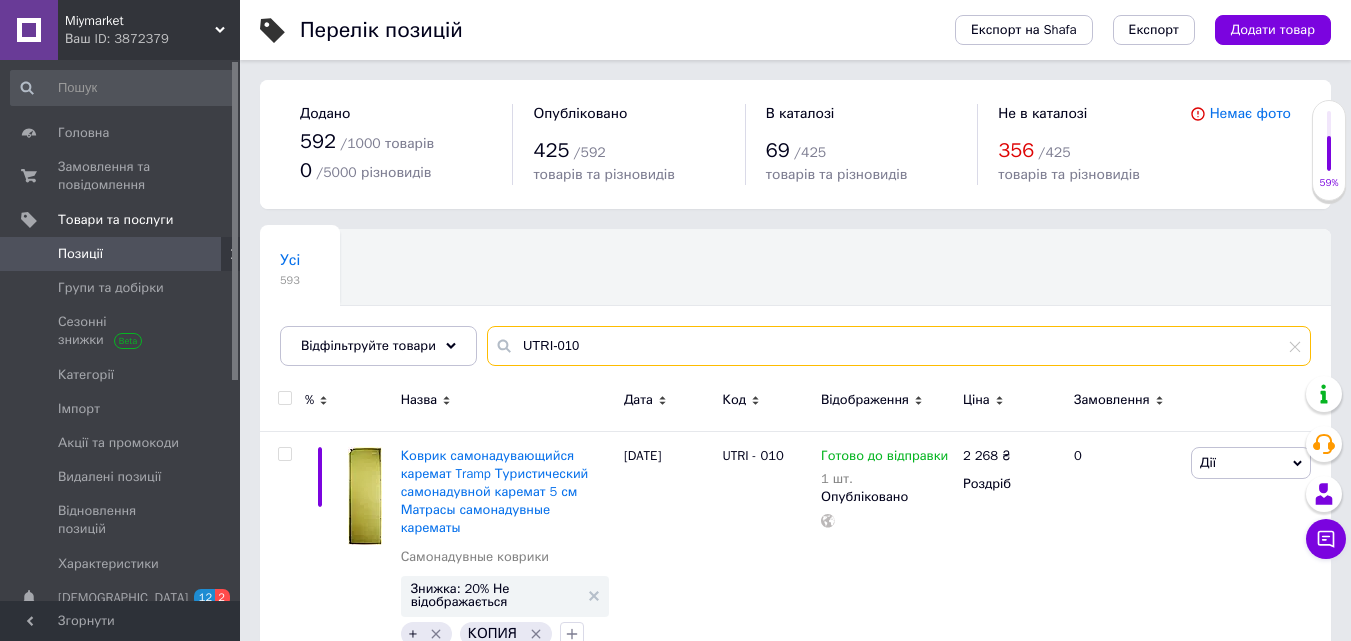 type on "UTRI-010" 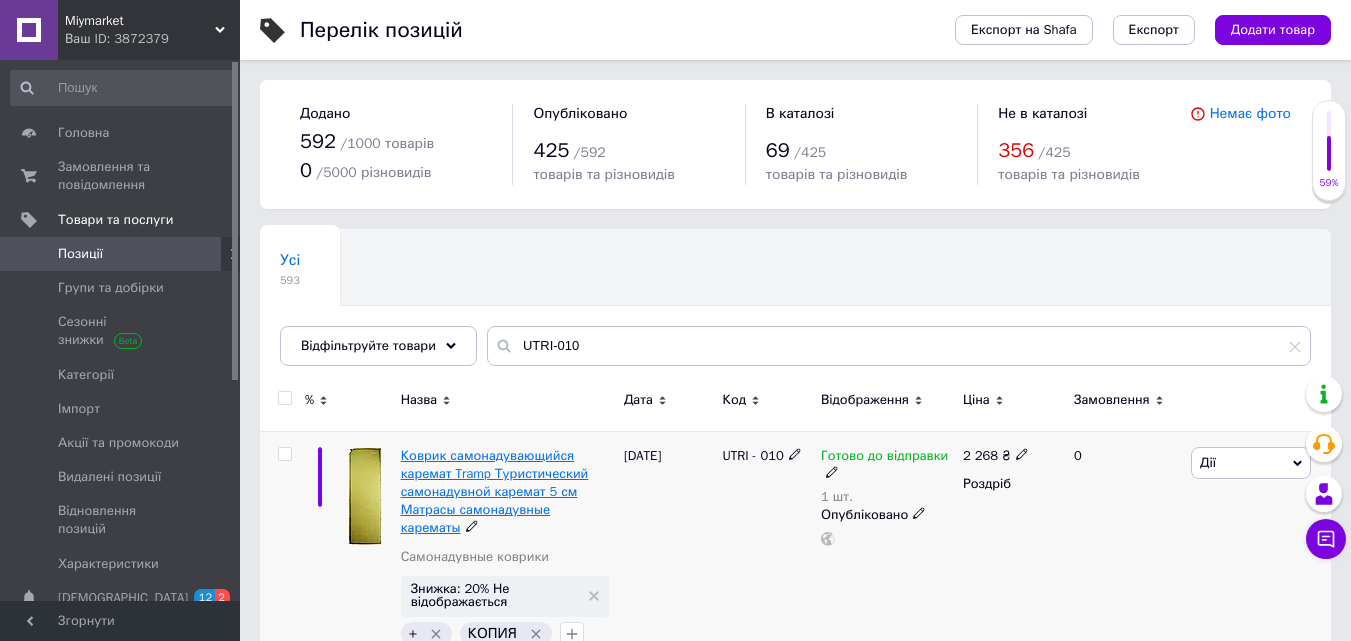click on "Коврик самонадувающийся каремат Tramp Туристический самонадувной каремат 5 см Матрасы самонадувные карематы" at bounding box center (495, 492) 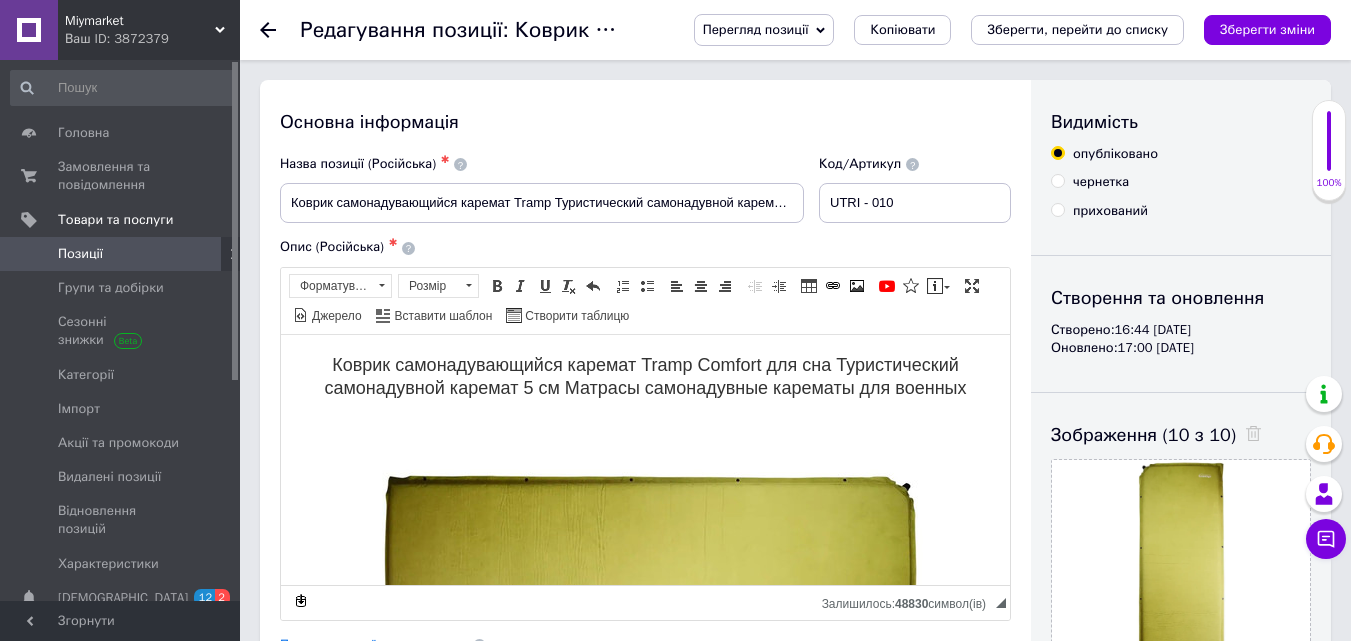 scroll, scrollTop: 0, scrollLeft: 0, axis: both 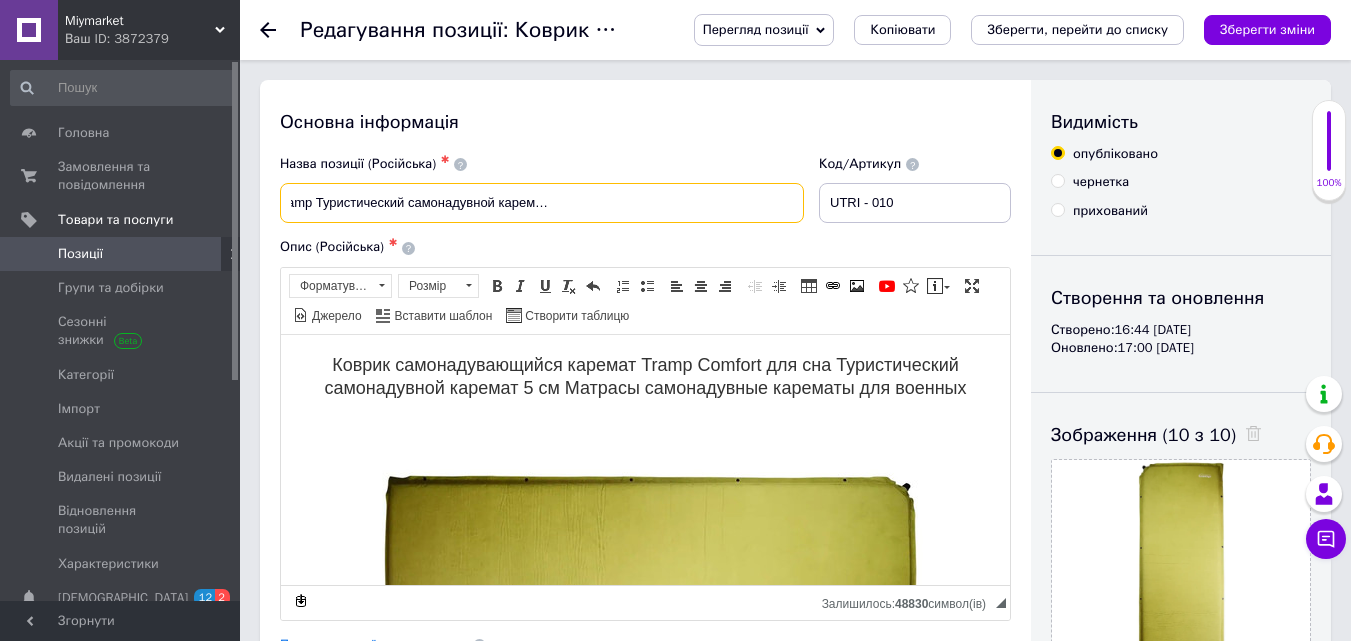 drag, startPoint x: 287, startPoint y: 200, endPoint x: 832, endPoint y: 199, distance: 545.0009 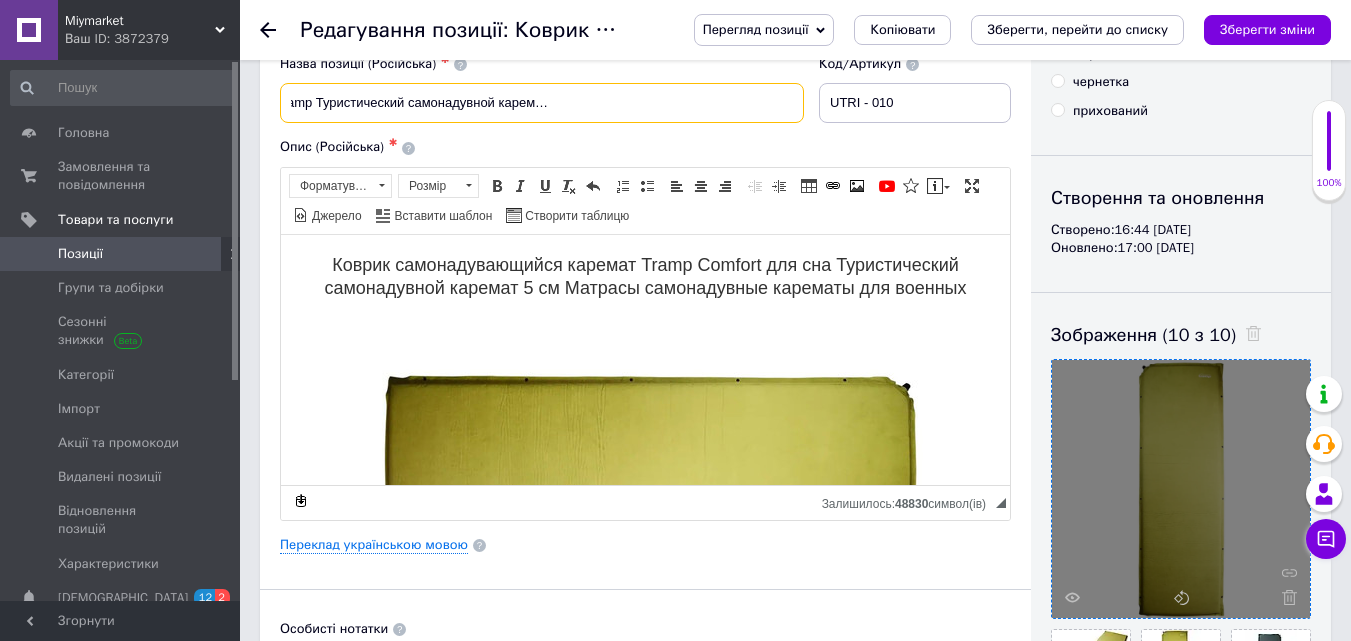 scroll, scrollTop: 200, scrollLeft: 0, axis: vertical 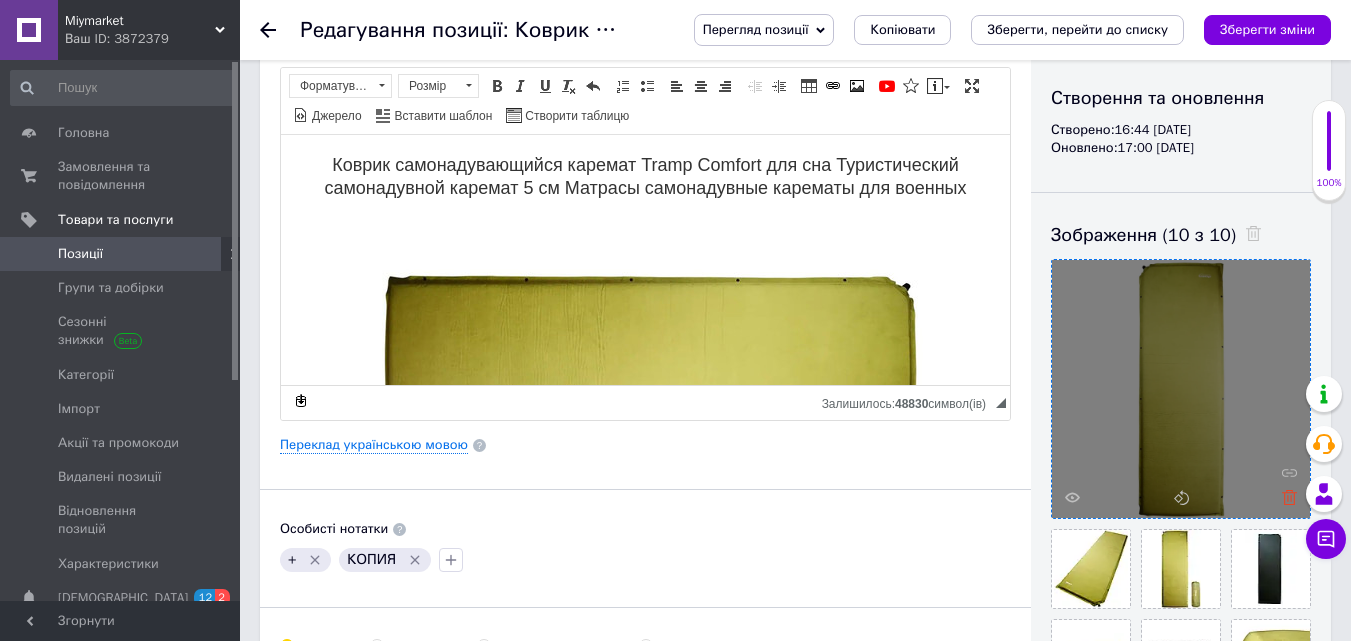 click 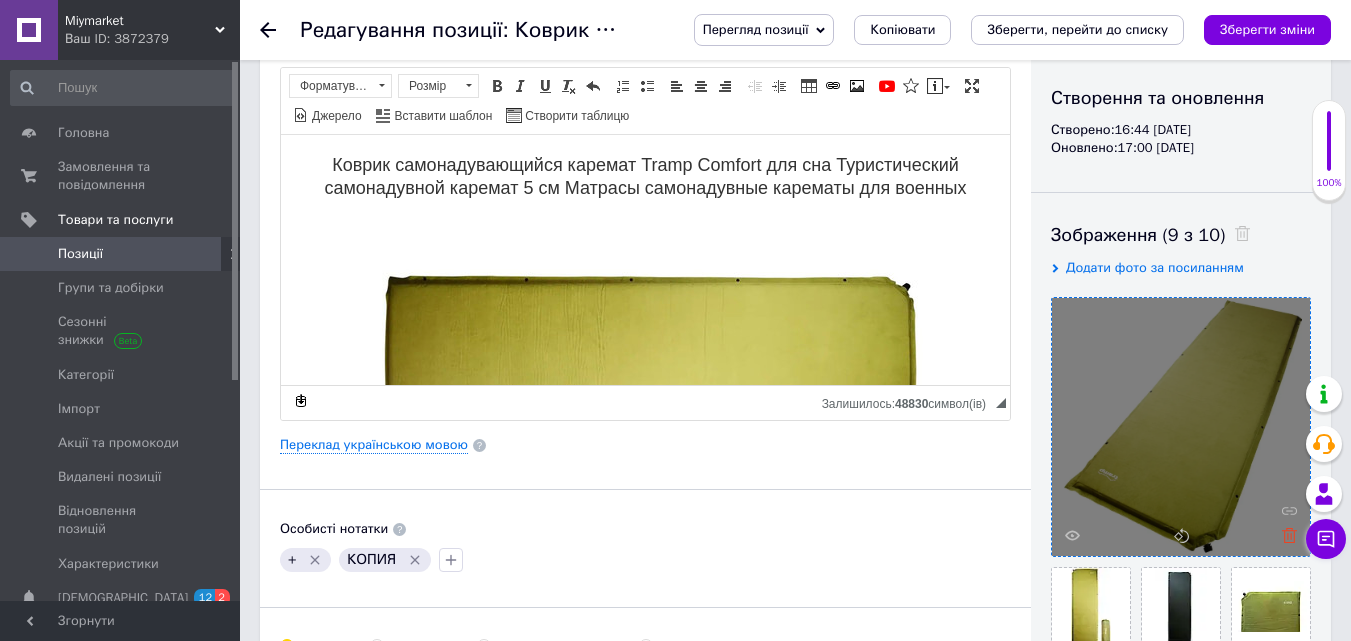 click 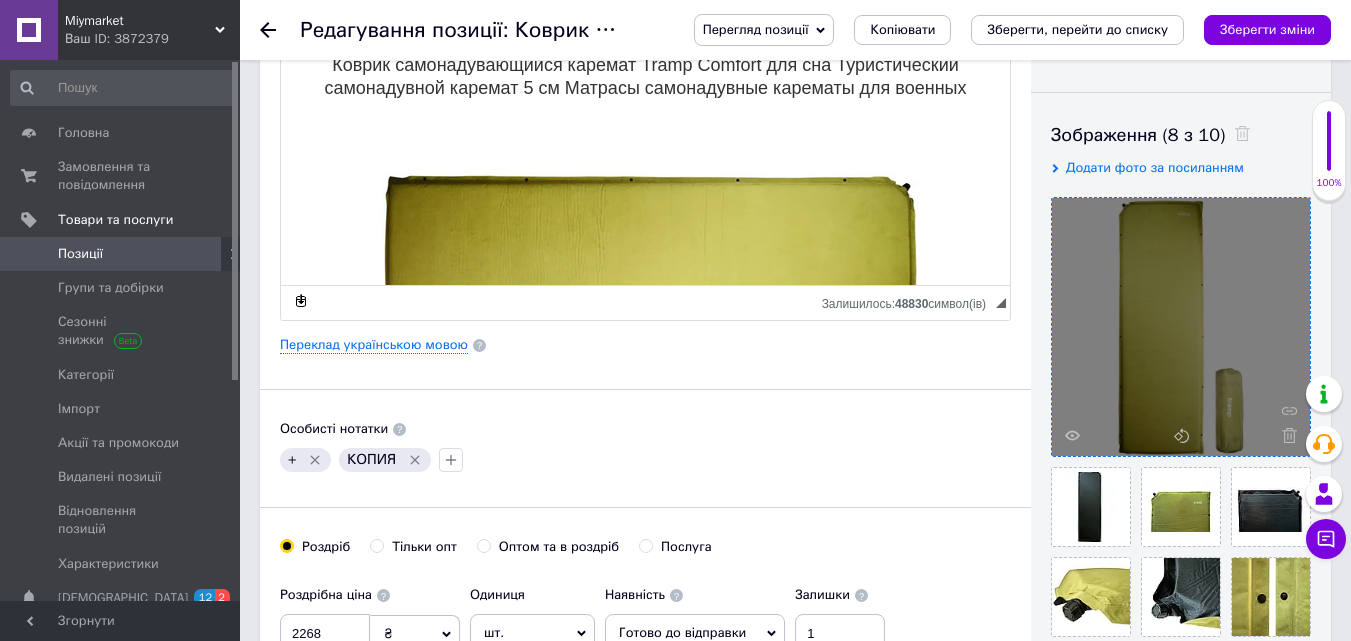 scroll, scrollTop: 400, scrollLeft: 0, axis: vertical 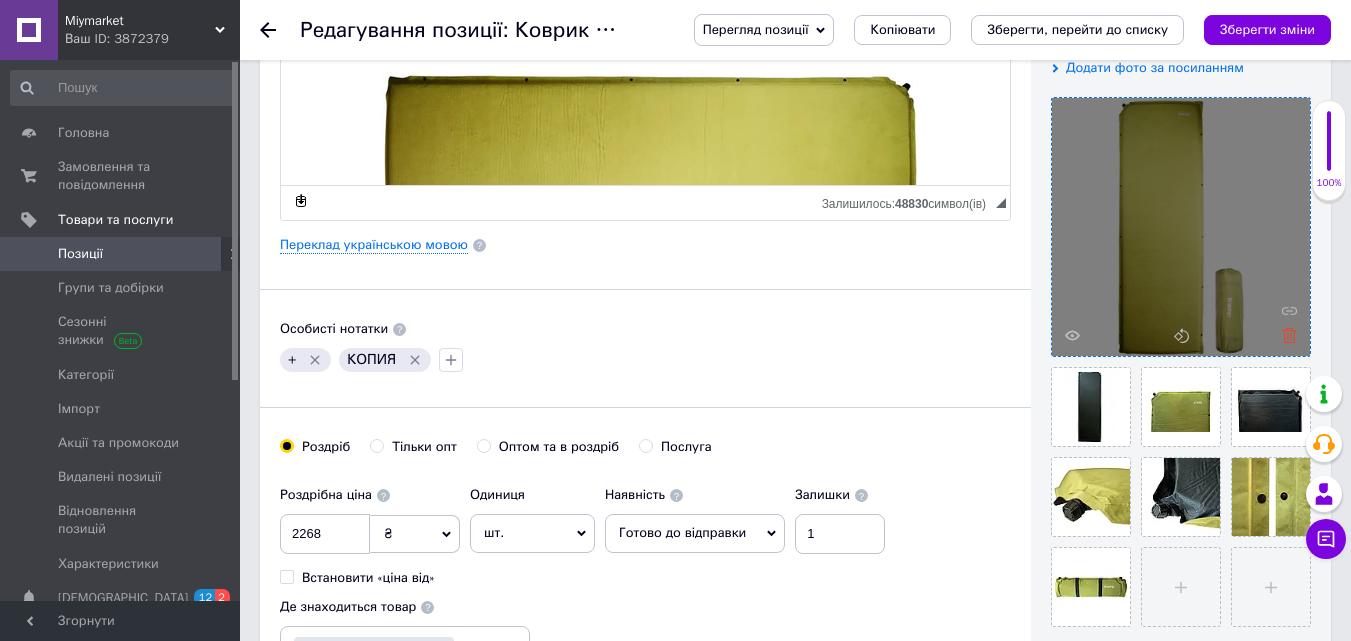 click 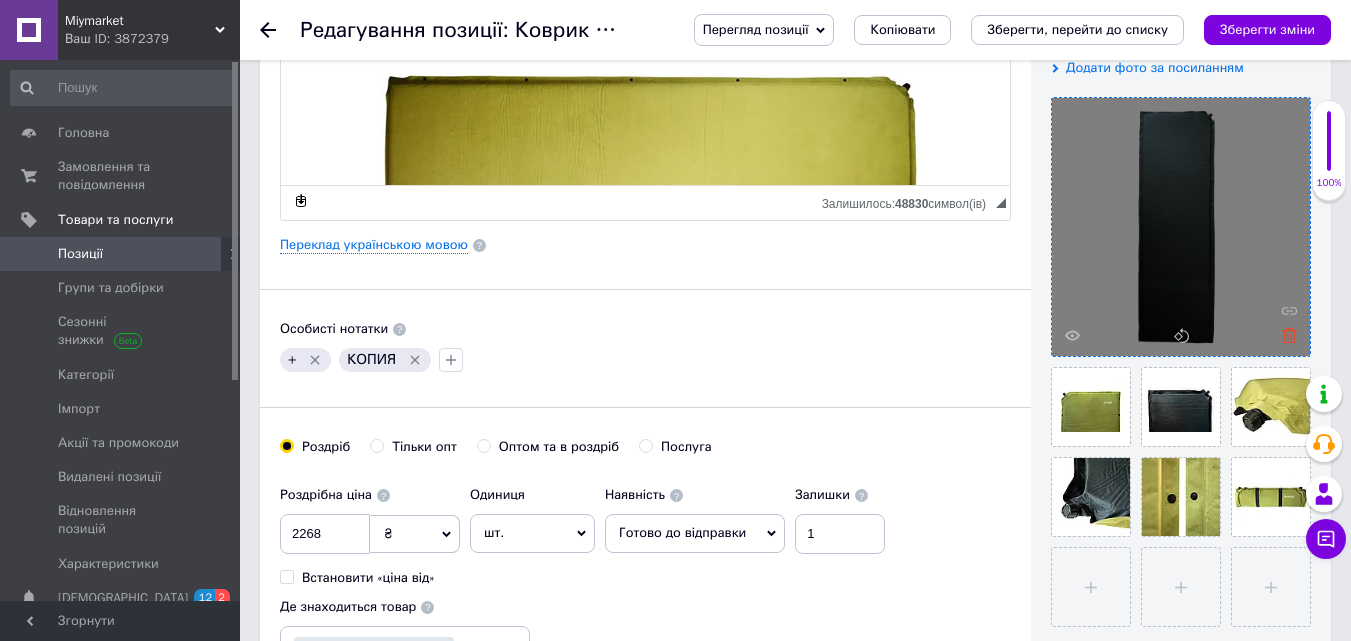 click 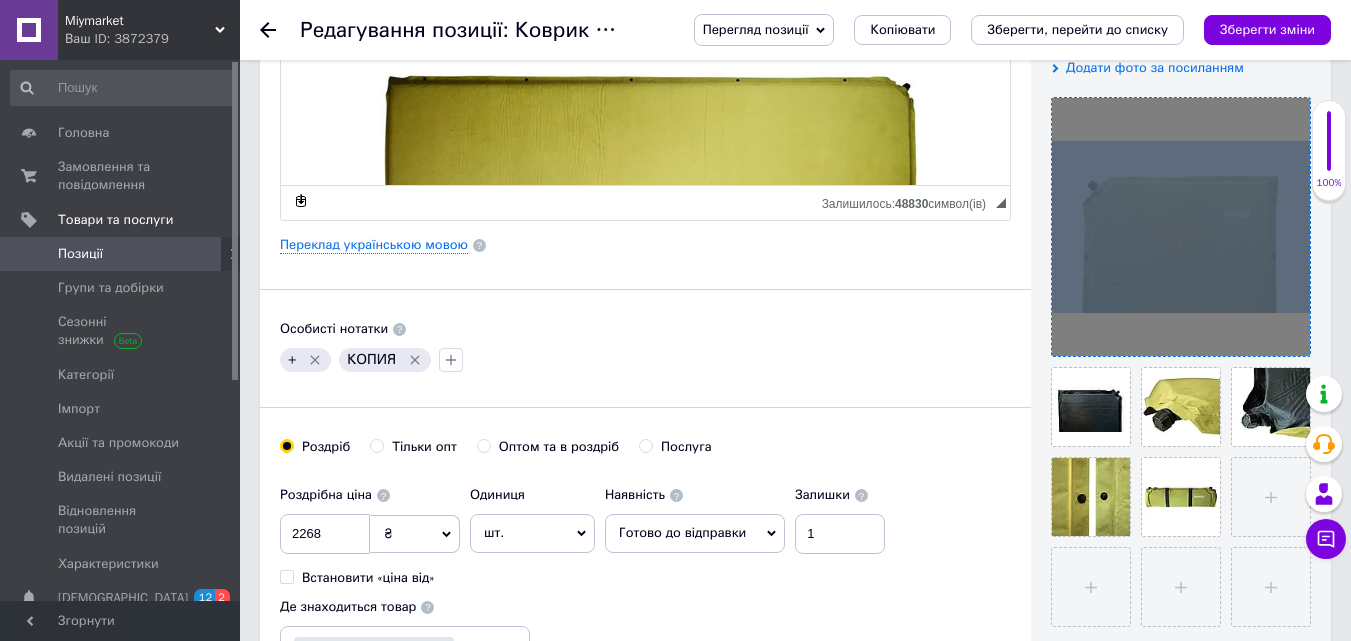 click at bounding box center (1181, 227) 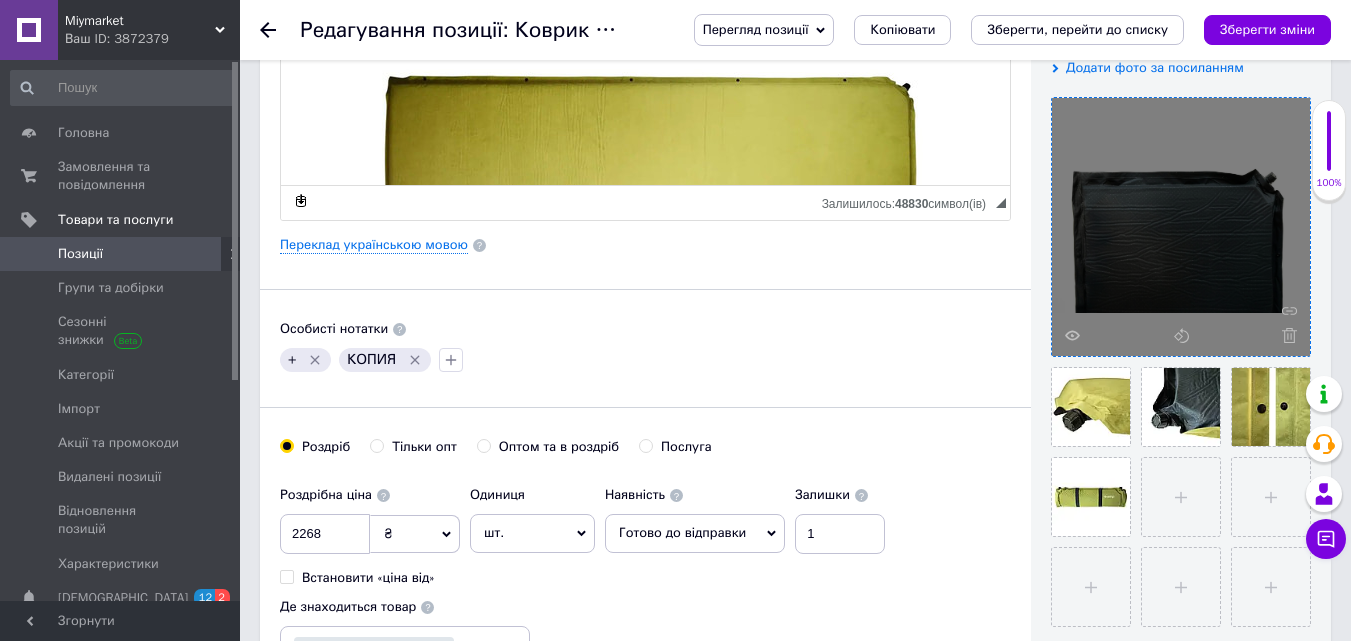 click 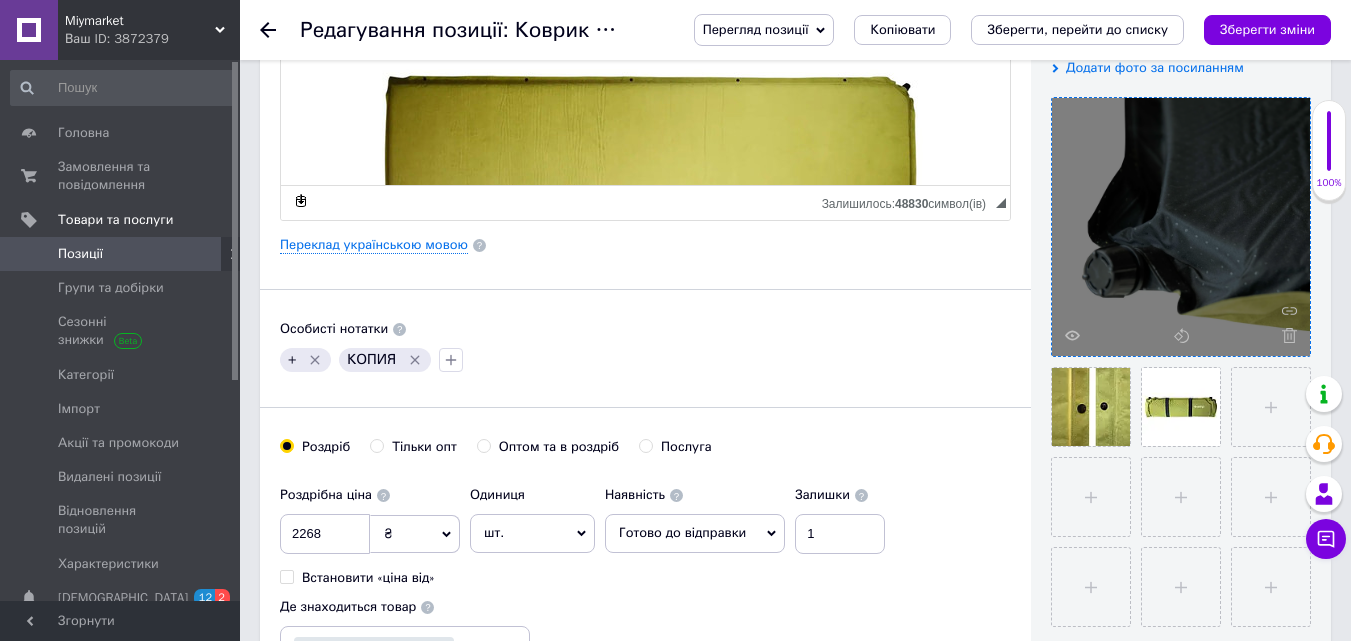 click 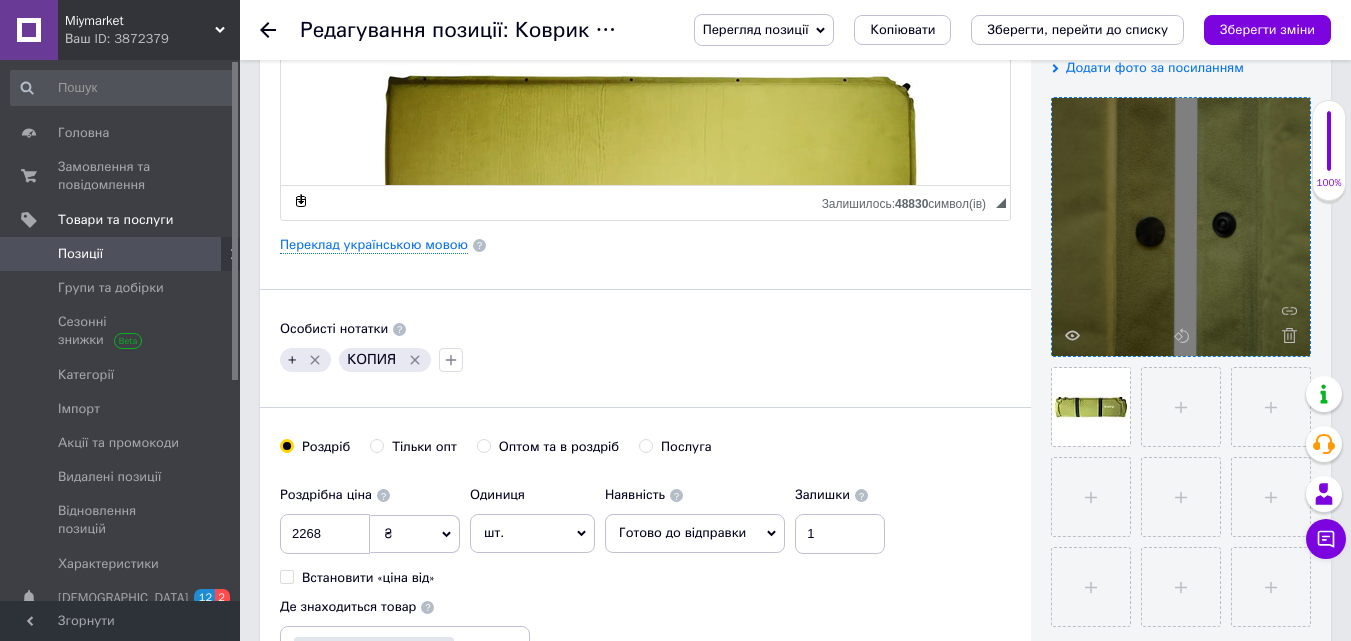 click 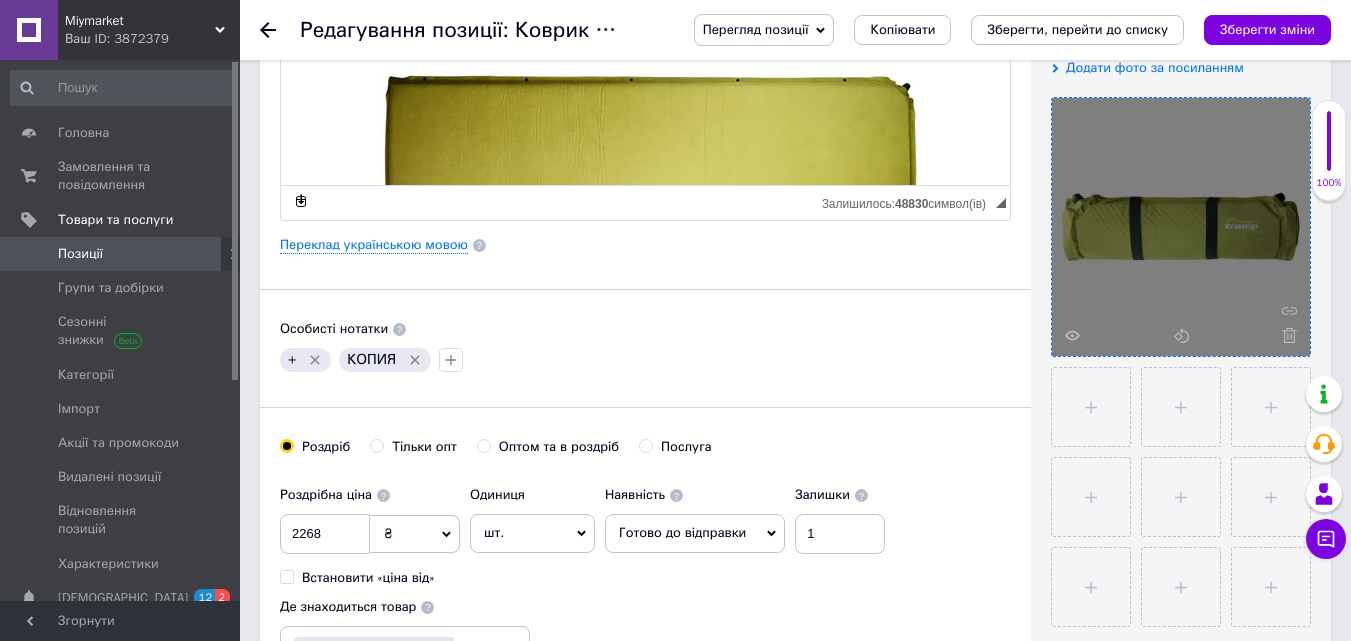click 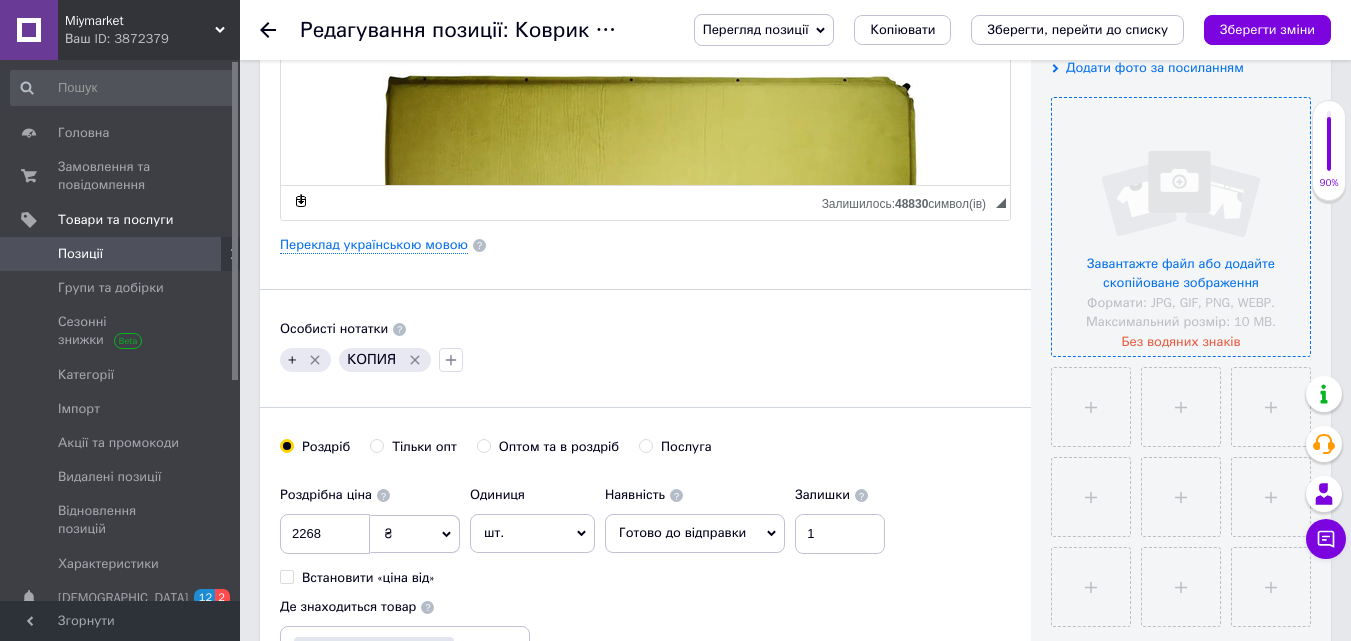 click at bounding box center [1181, 227] 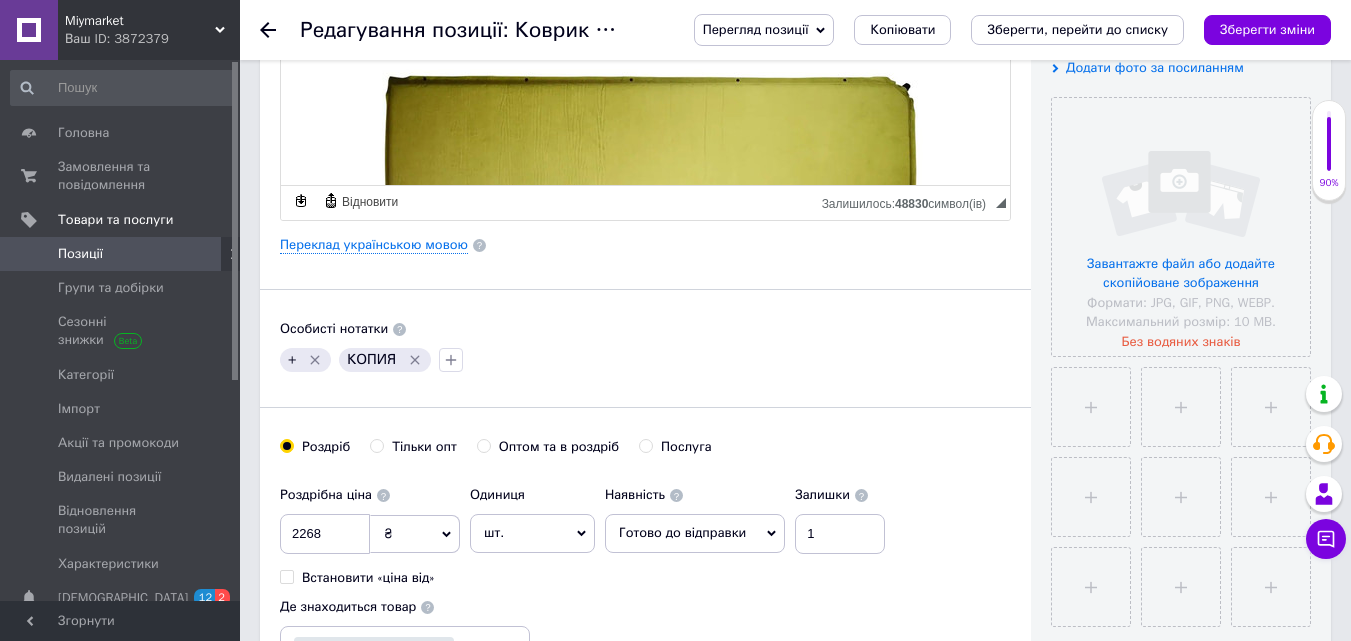 scroll, scrollTop: 0, scrollLeft: 0, axis: both 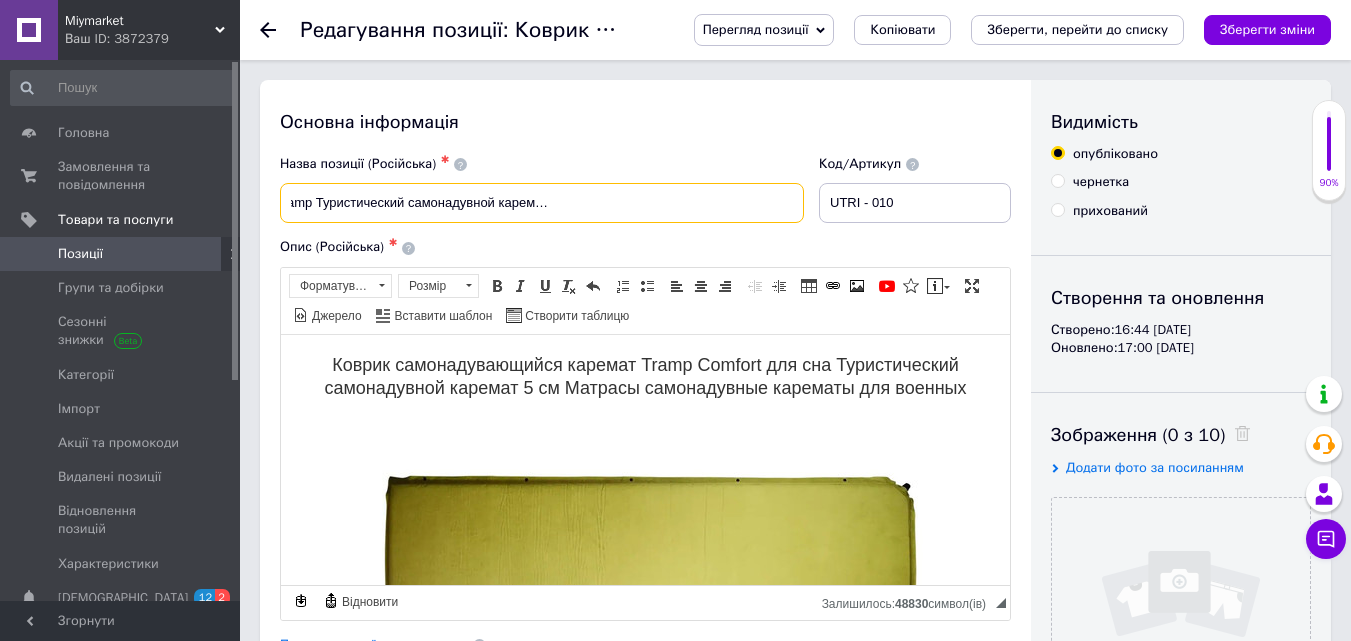 drag, startPoint x: 287, startPoint y: 199, endPoint x: 850, endPoint y: 206, distance: 563.0435 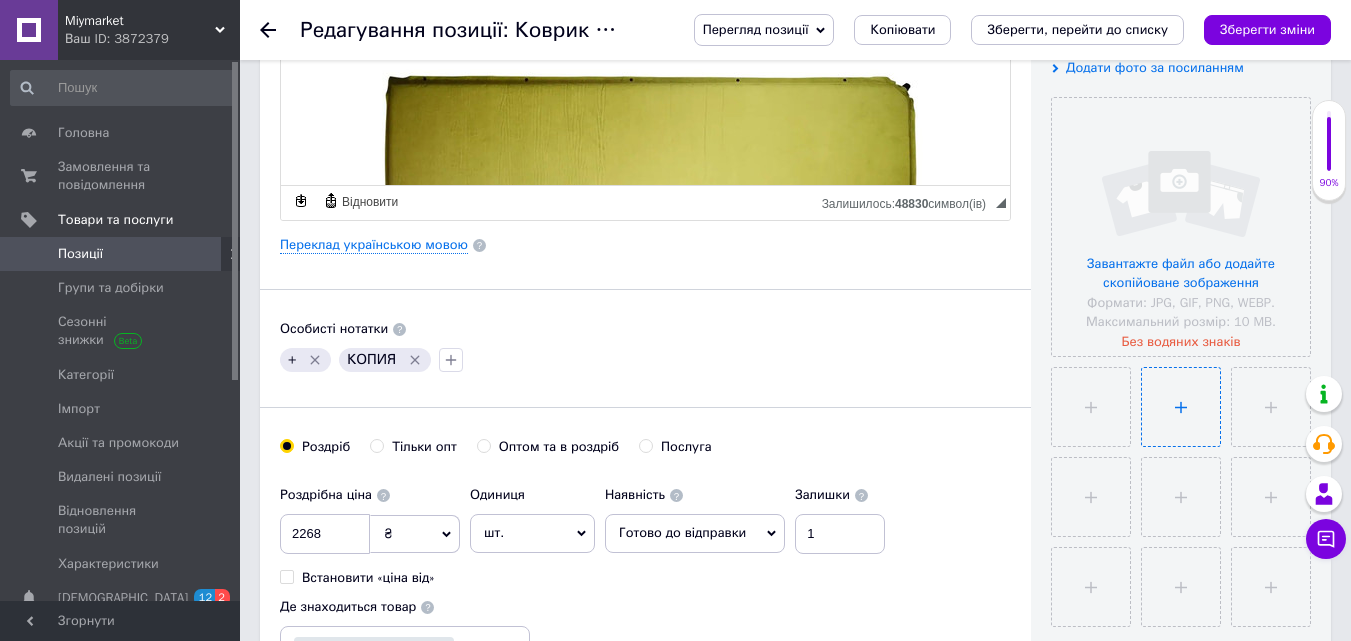 scroll, scrollTop: 300, scrollLeft: 0, axis: vertical 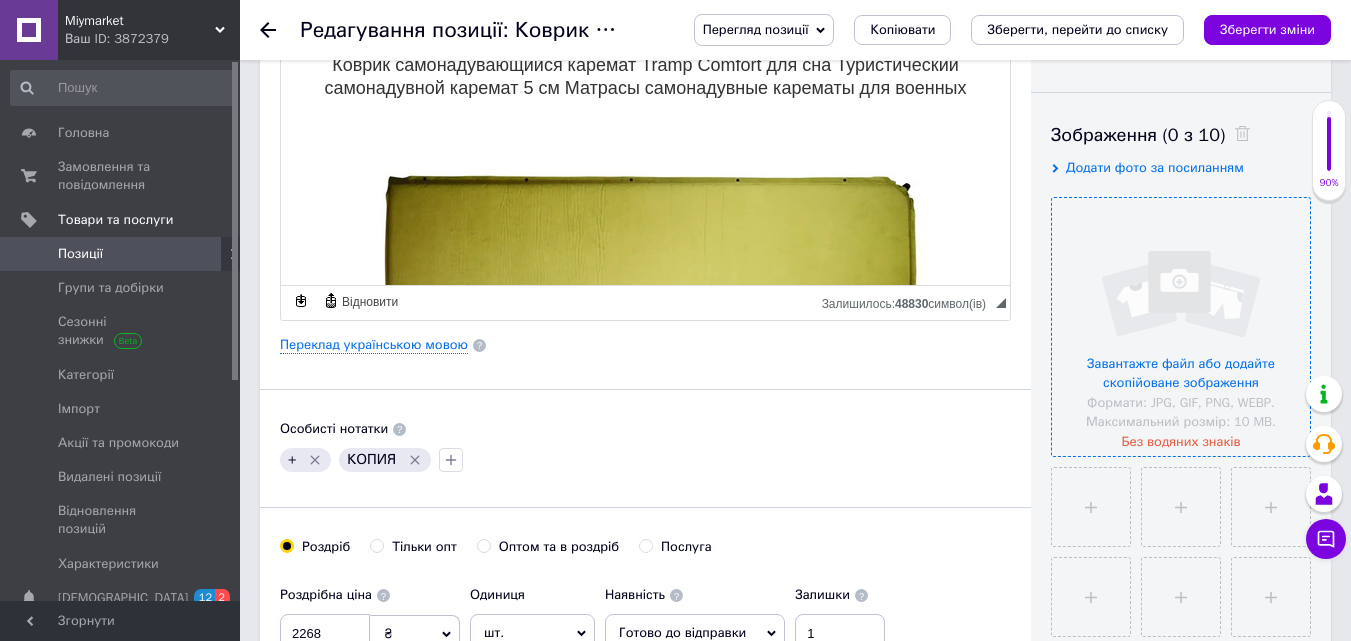click at bounding box center (1181, 327) 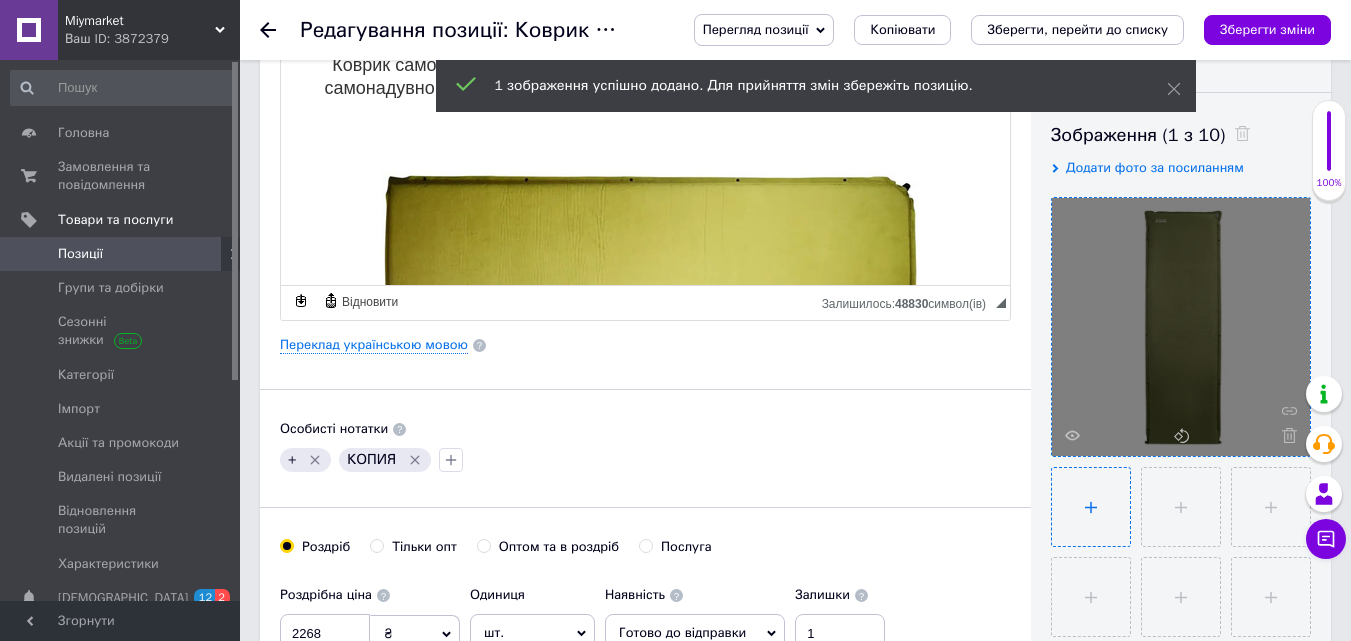 click at bounding box center (1091, 507) 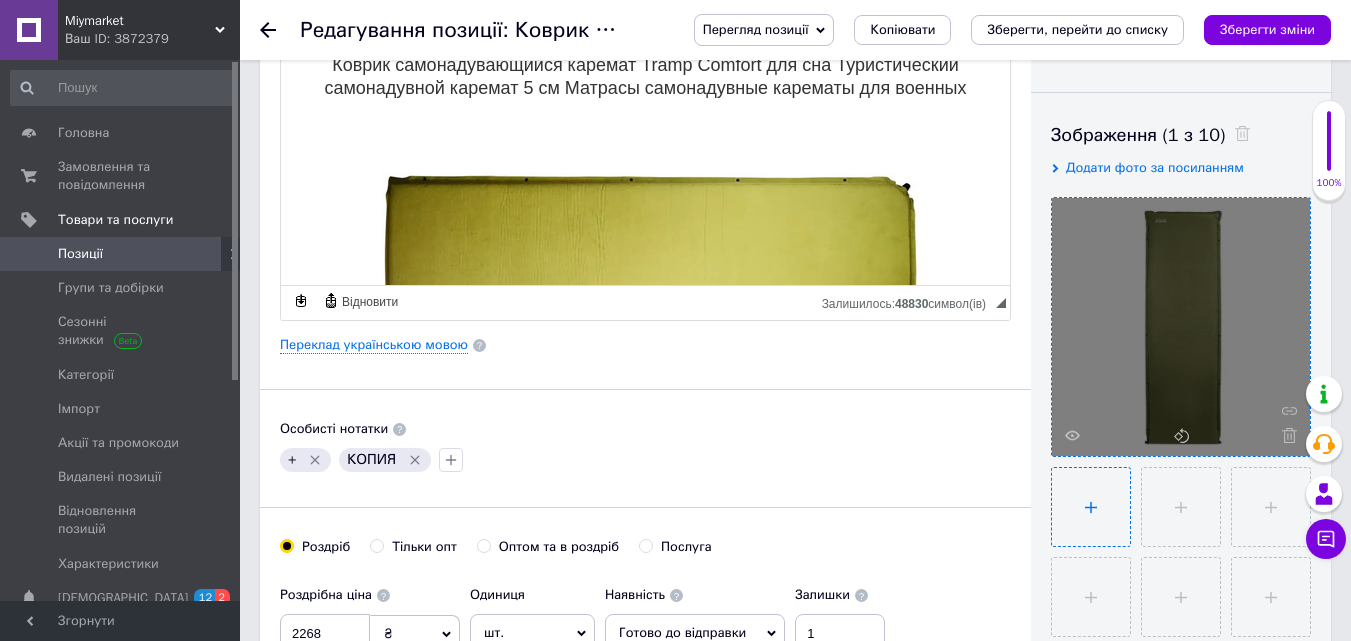 type on "C:\fakepath\12885585718369.webp" 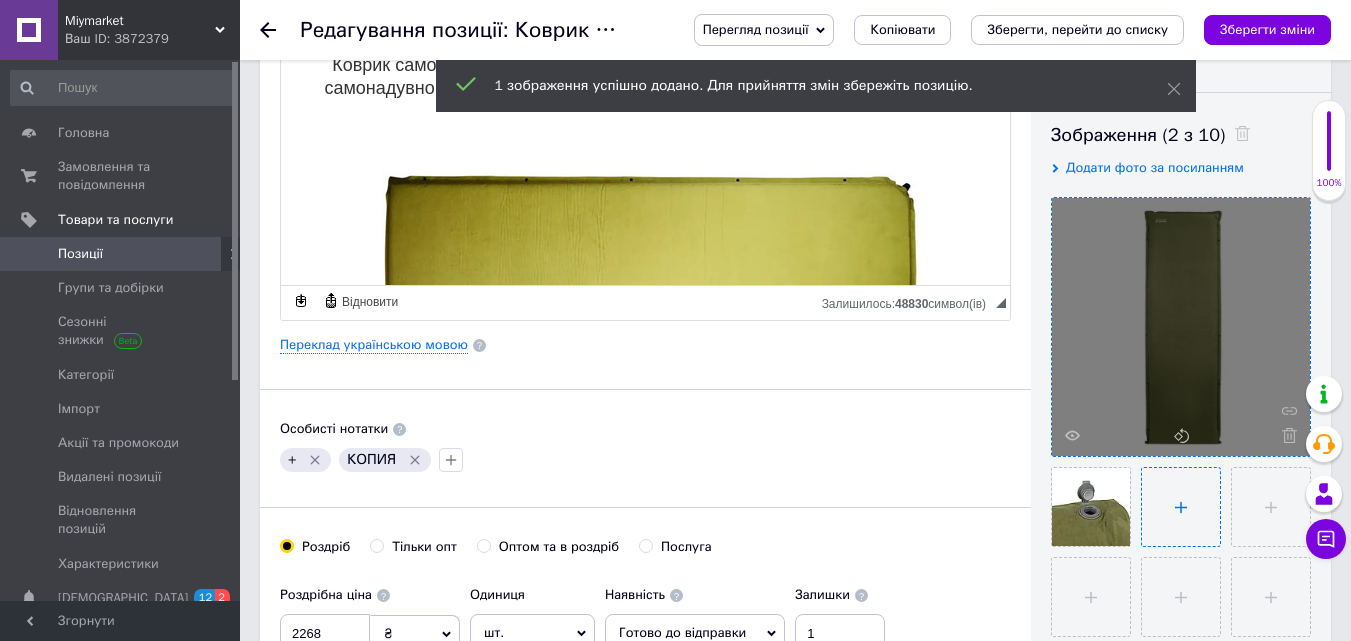 click at bounding box center [1181, 507] 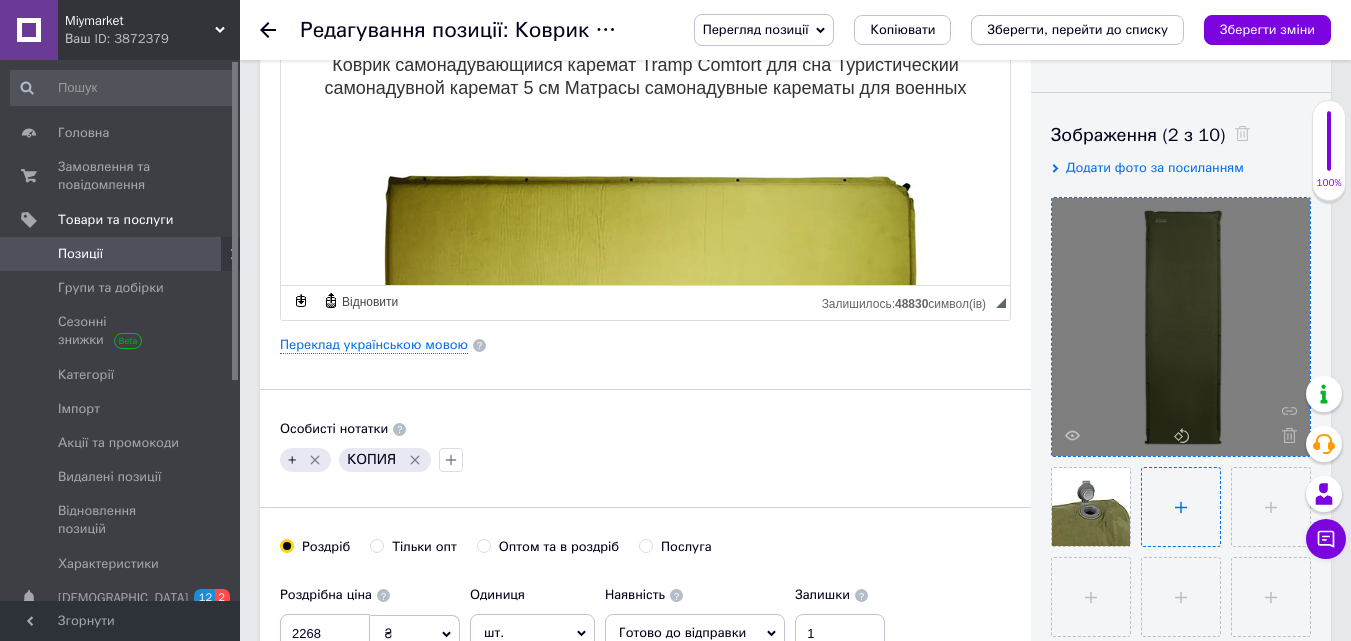 type on "C:\fakepath\15965082910342.webp" 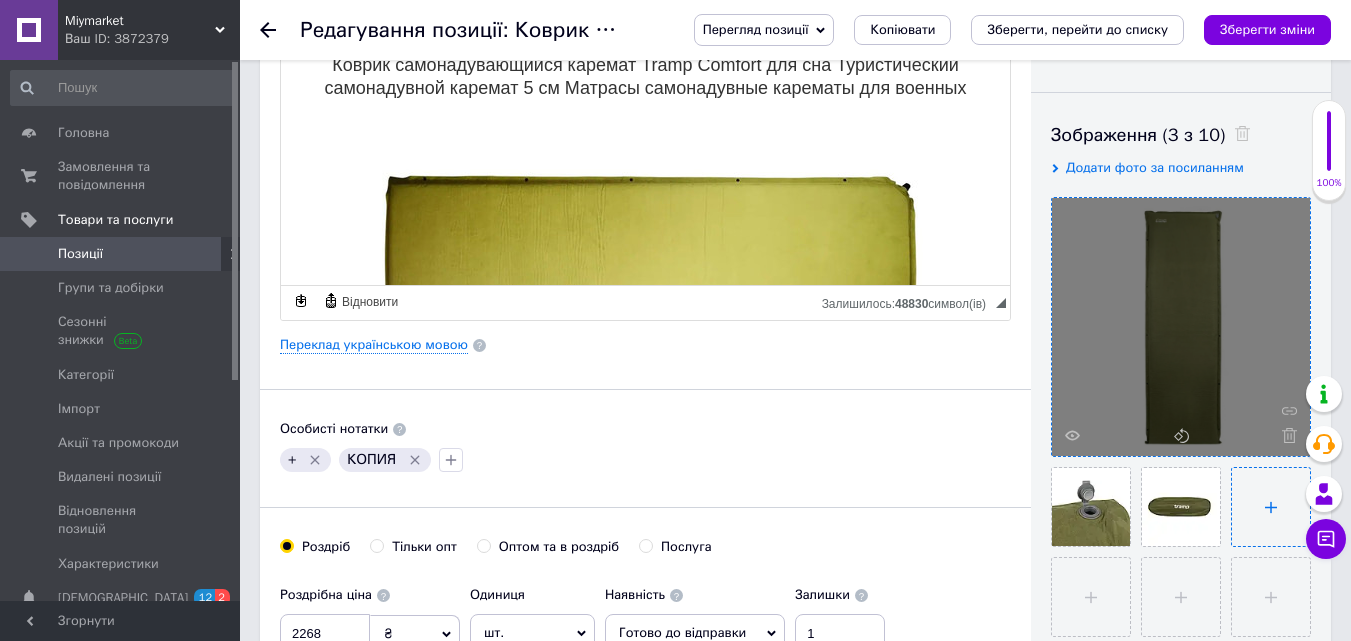 click at bounding box center (1271, 507) 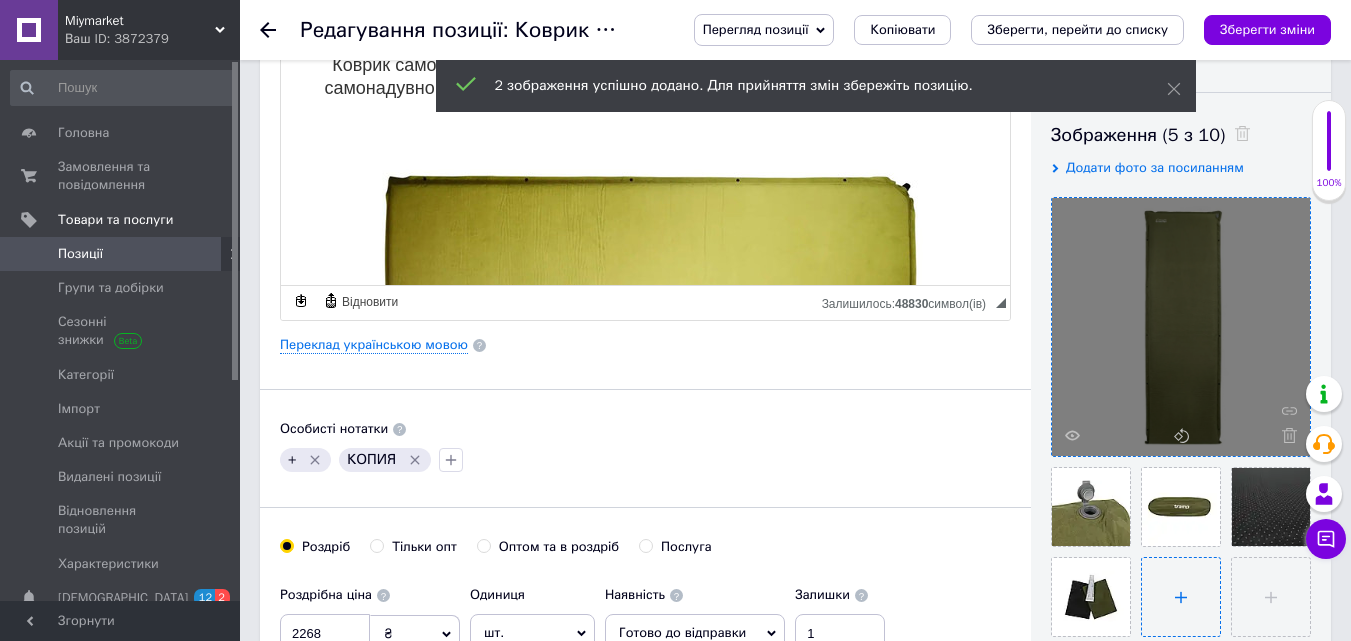 click at bounding box center [1181, 597] 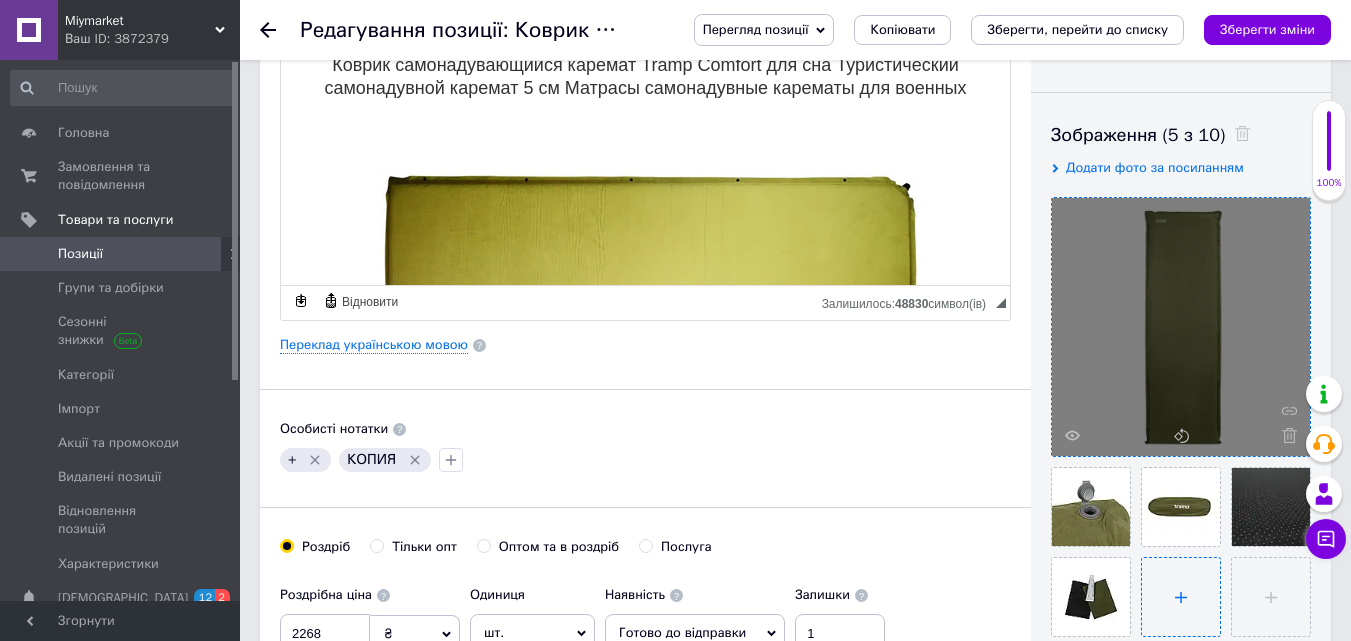 type on "C:\fakepath\друга зад.webp" 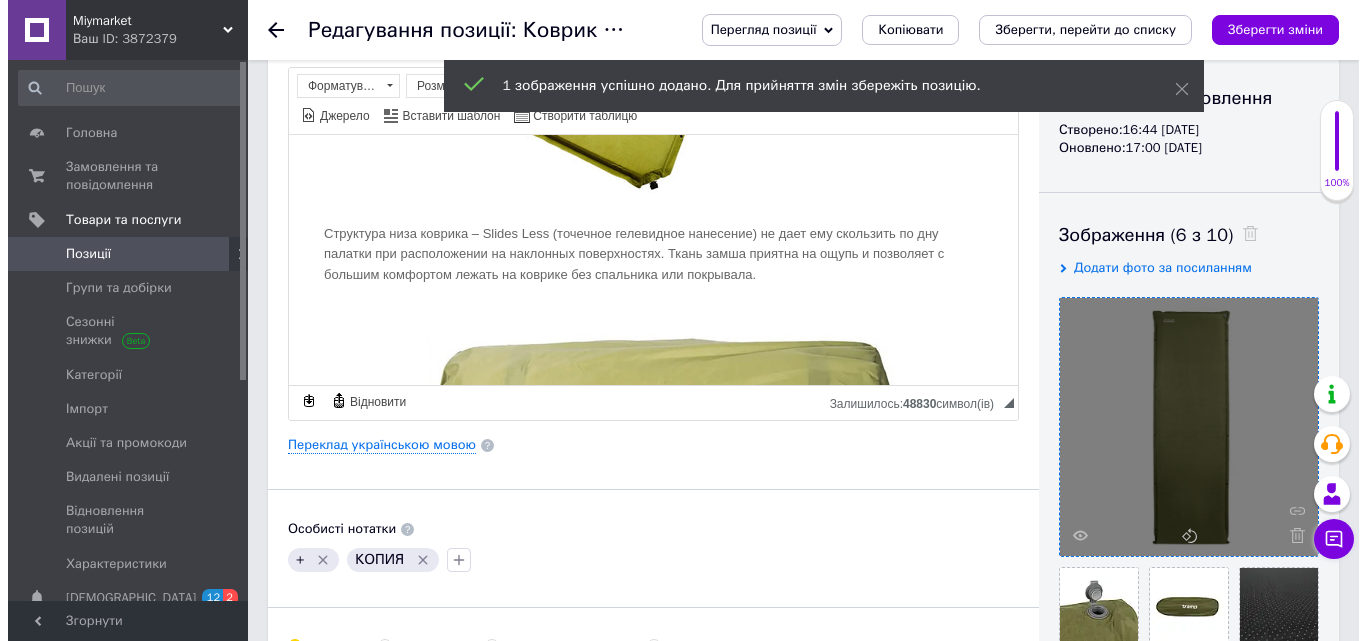 scroll, scrollTop: 900, scrollLeft: 0, axis: vertical 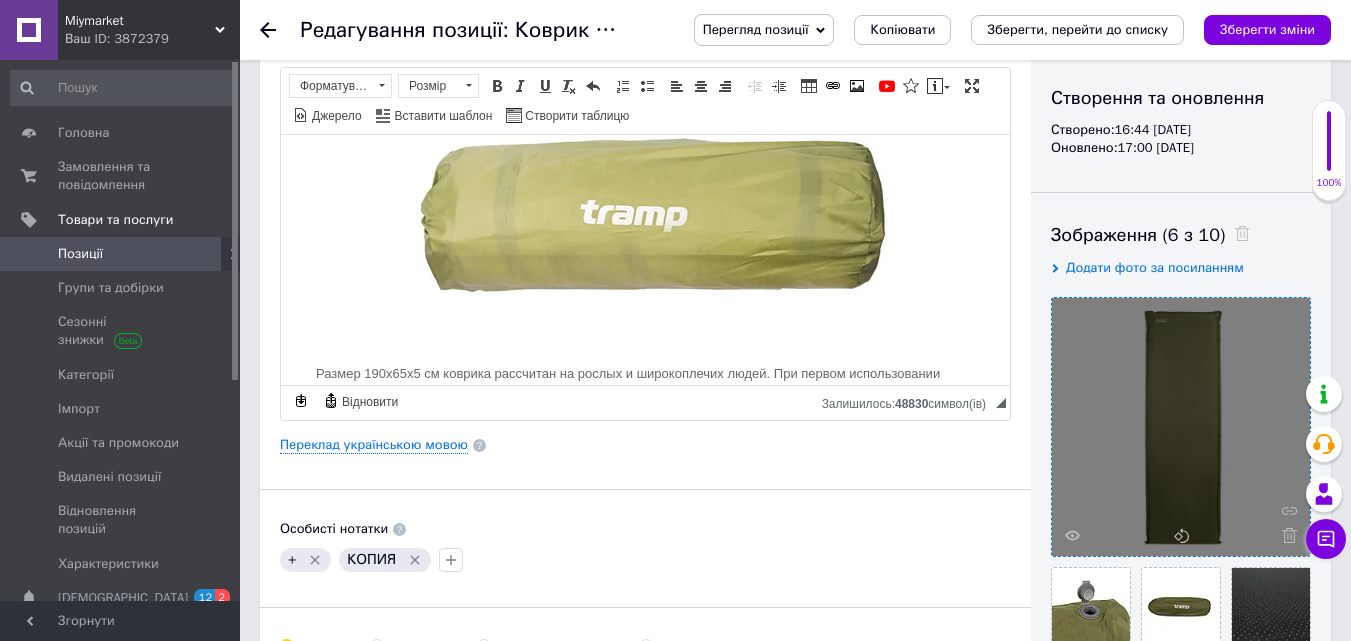 click at bounding box center (646, 216) 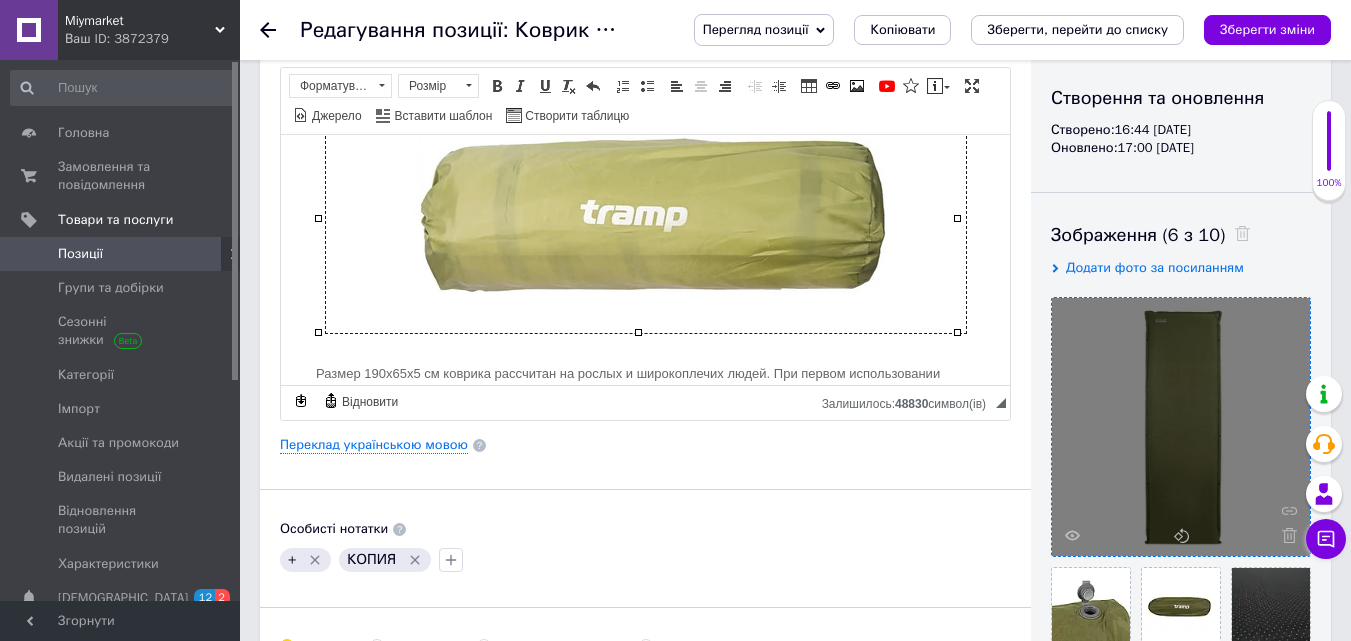 click at bounding box center (646, 216) 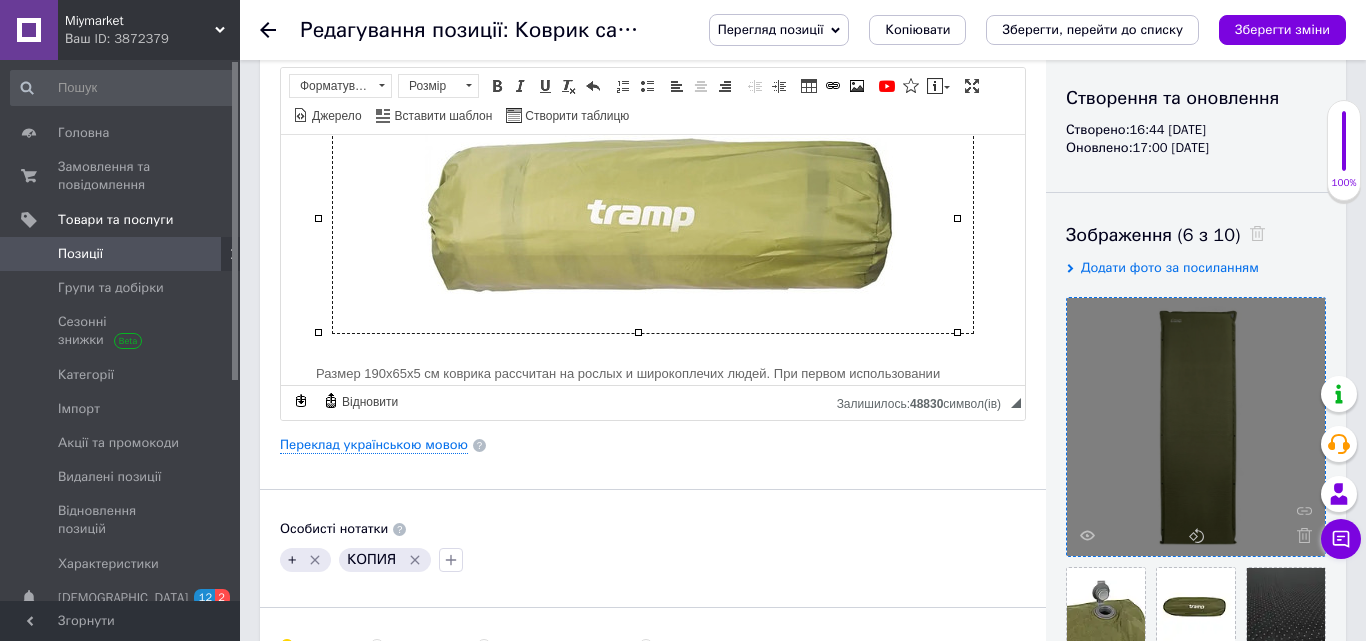 select 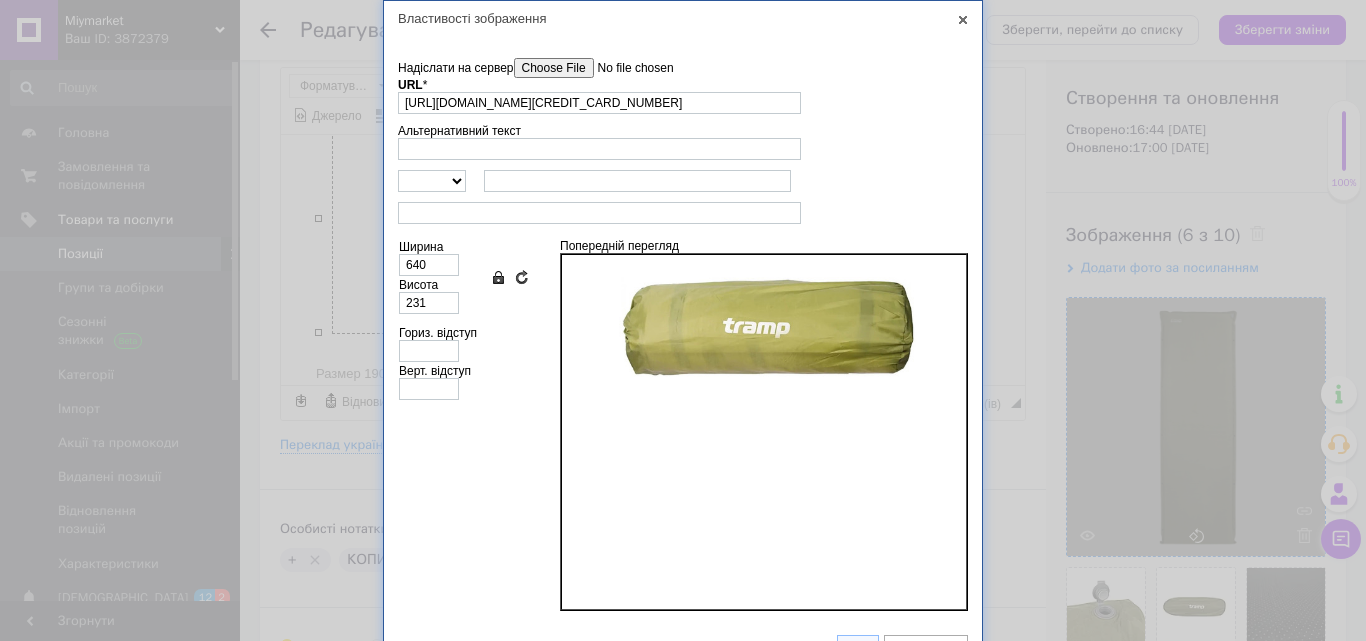 scroll, scrollTop: 0, scrollLeft: 226, axis: horizontal 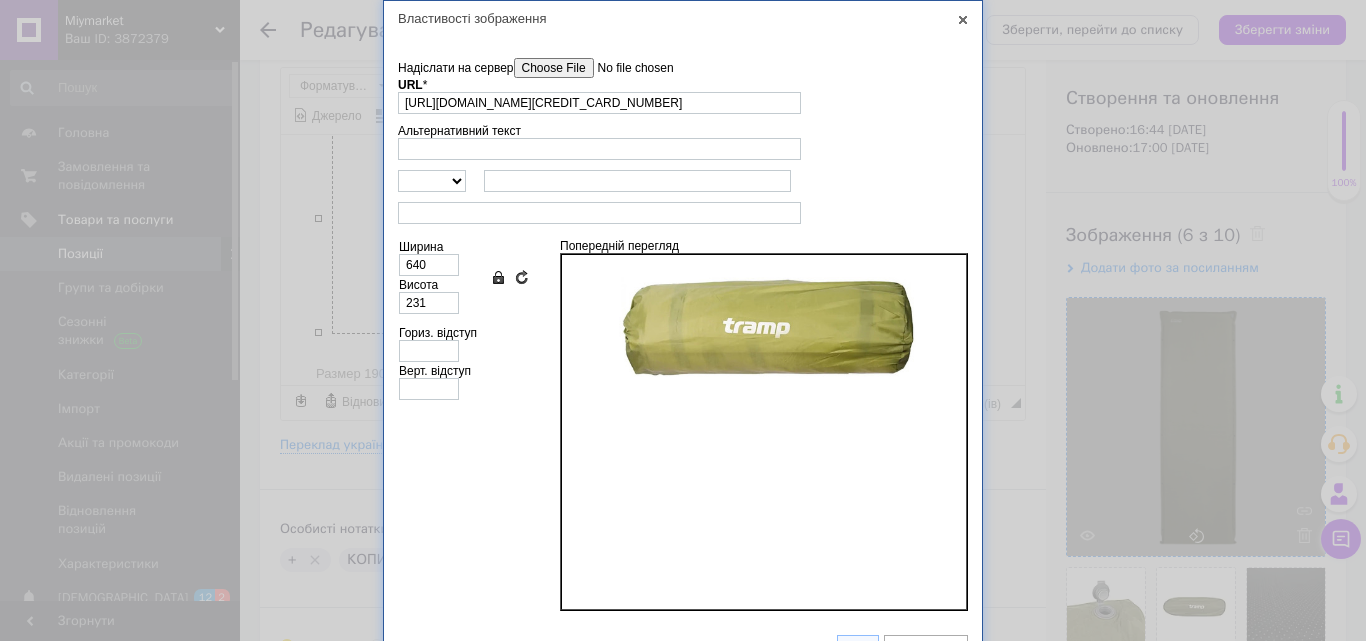 click on "Надіслати на сервер" at bounding box center [627, 68] 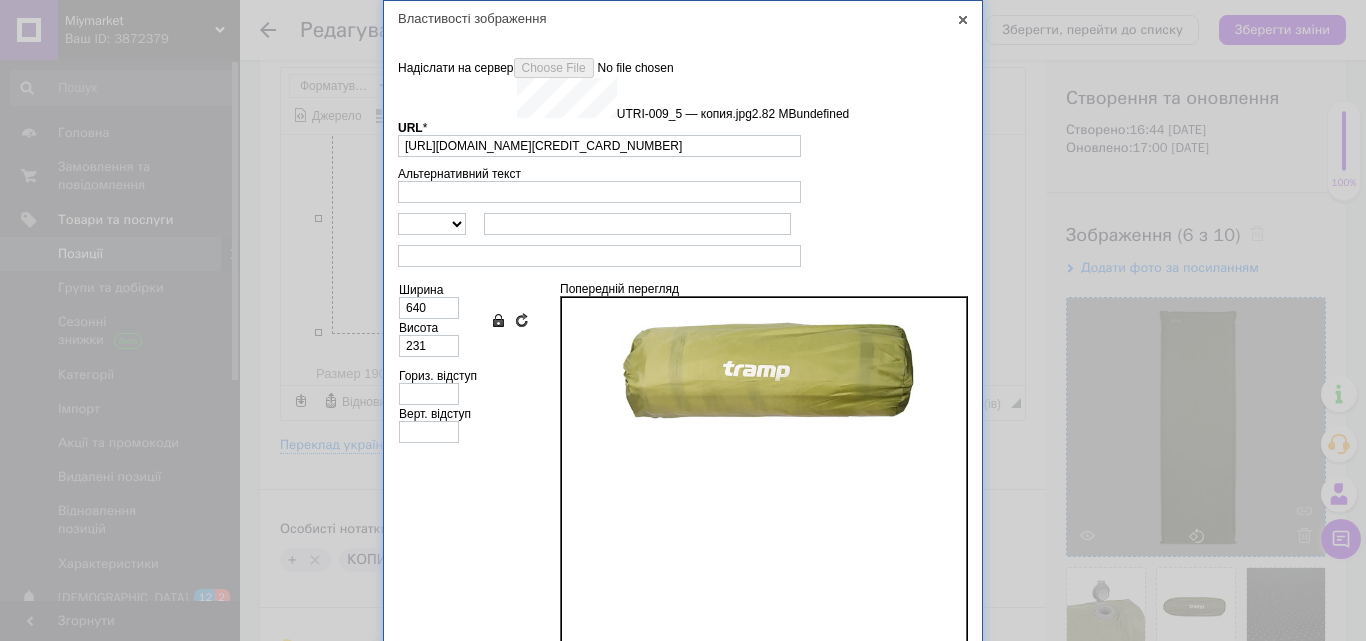 type on "[URL][DOMAIN_NAME]" 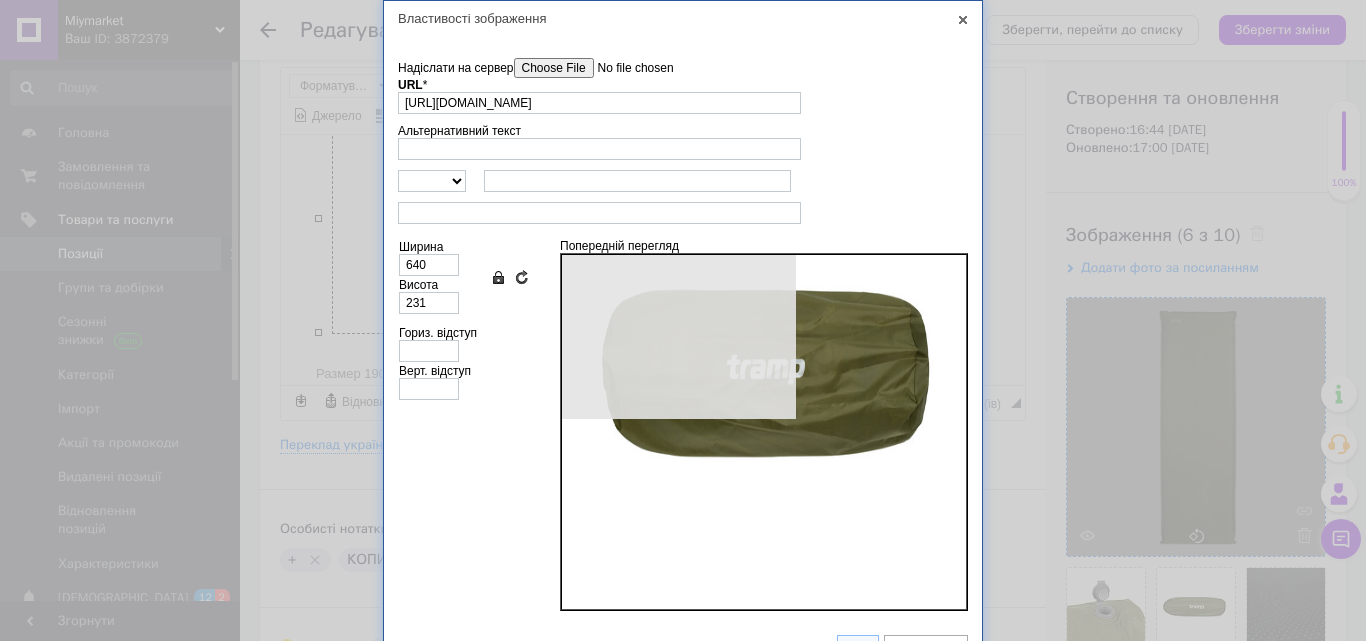 type on "257" 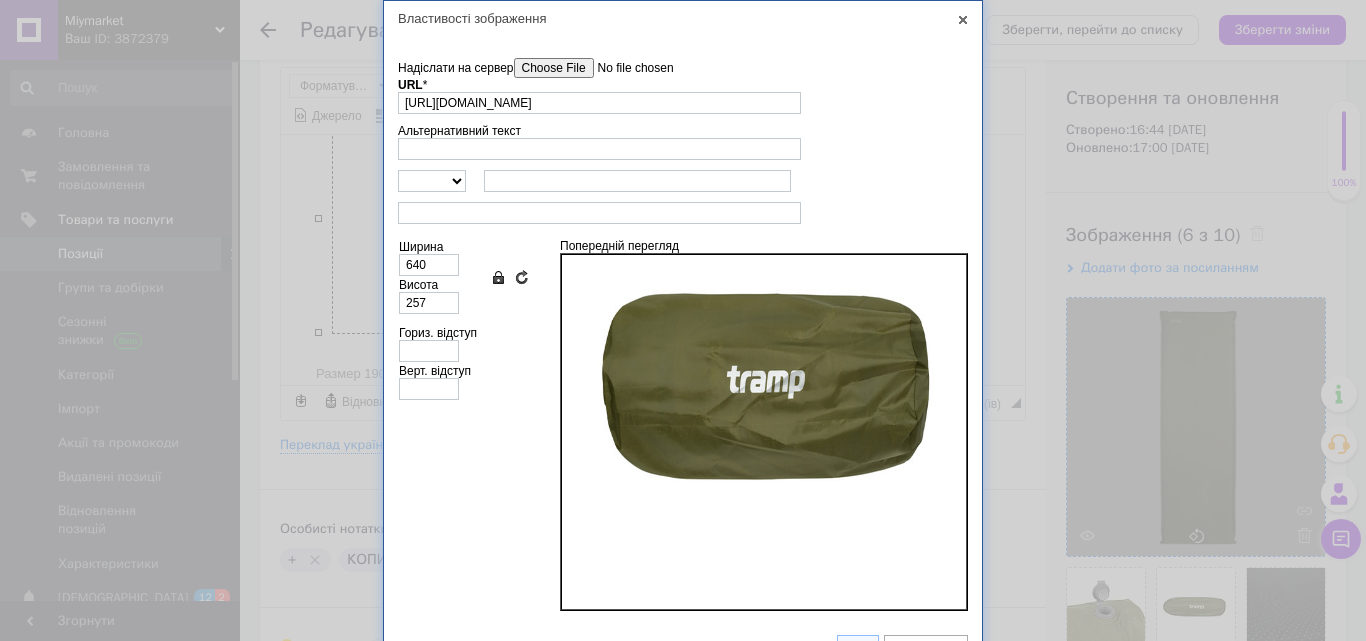 click on "Надіслати на сервер" at bounding box center [627, 68] 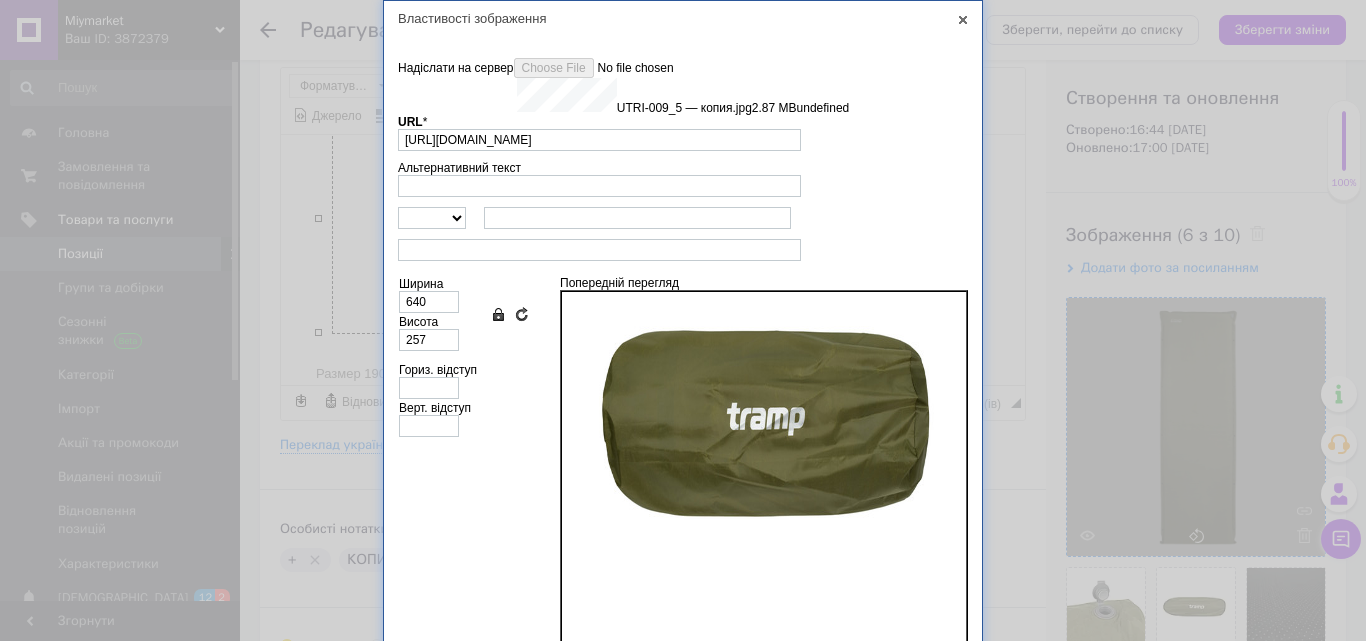 type on "[URL][DOMAIN_NAME]" 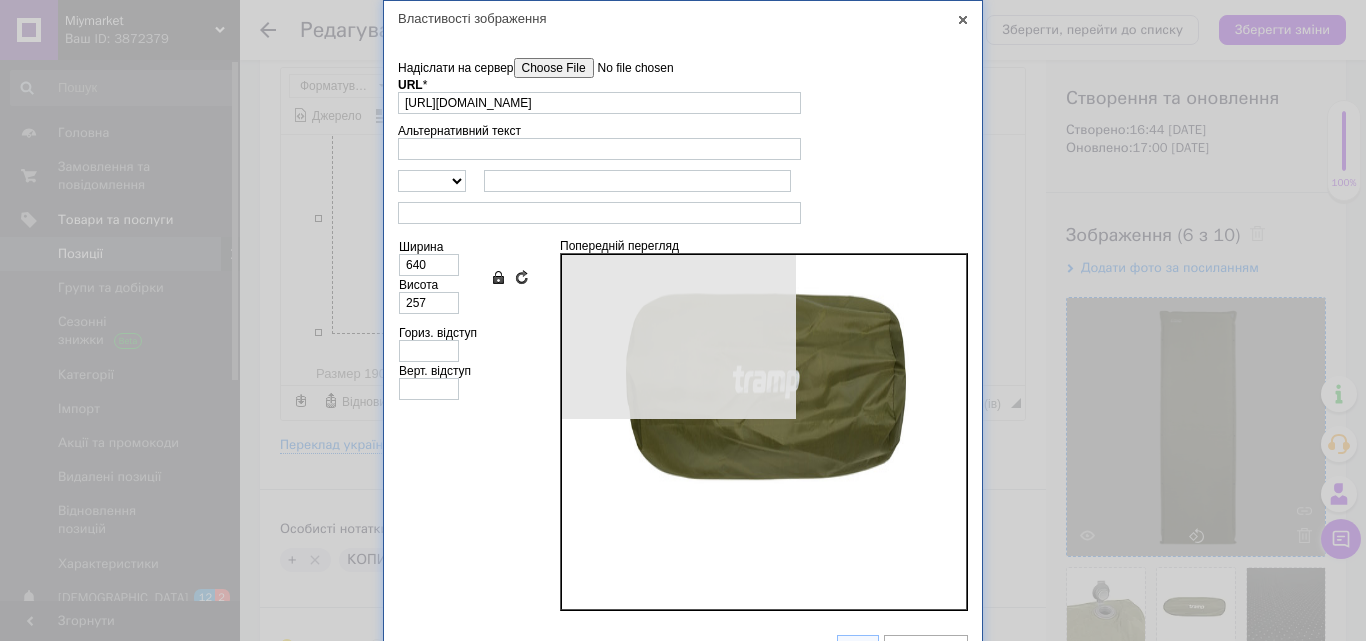 type on "220" 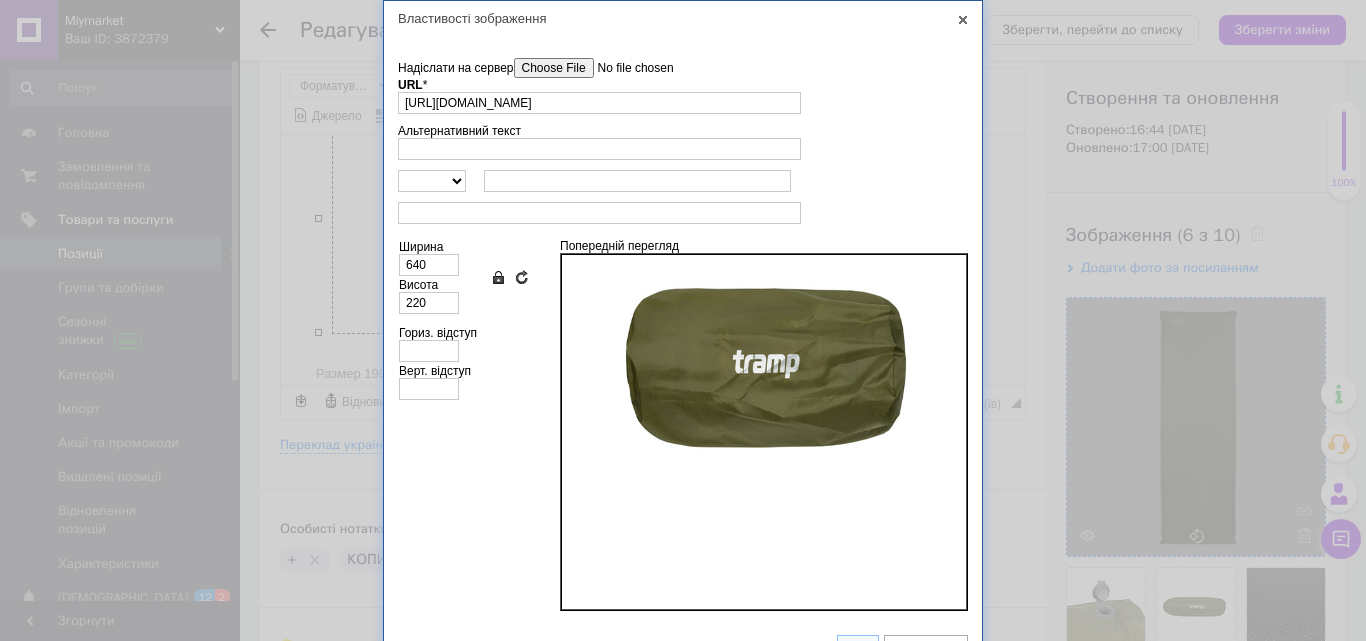 scroll, scrollTop: 33, scrollLeft: 0, axis: vertical 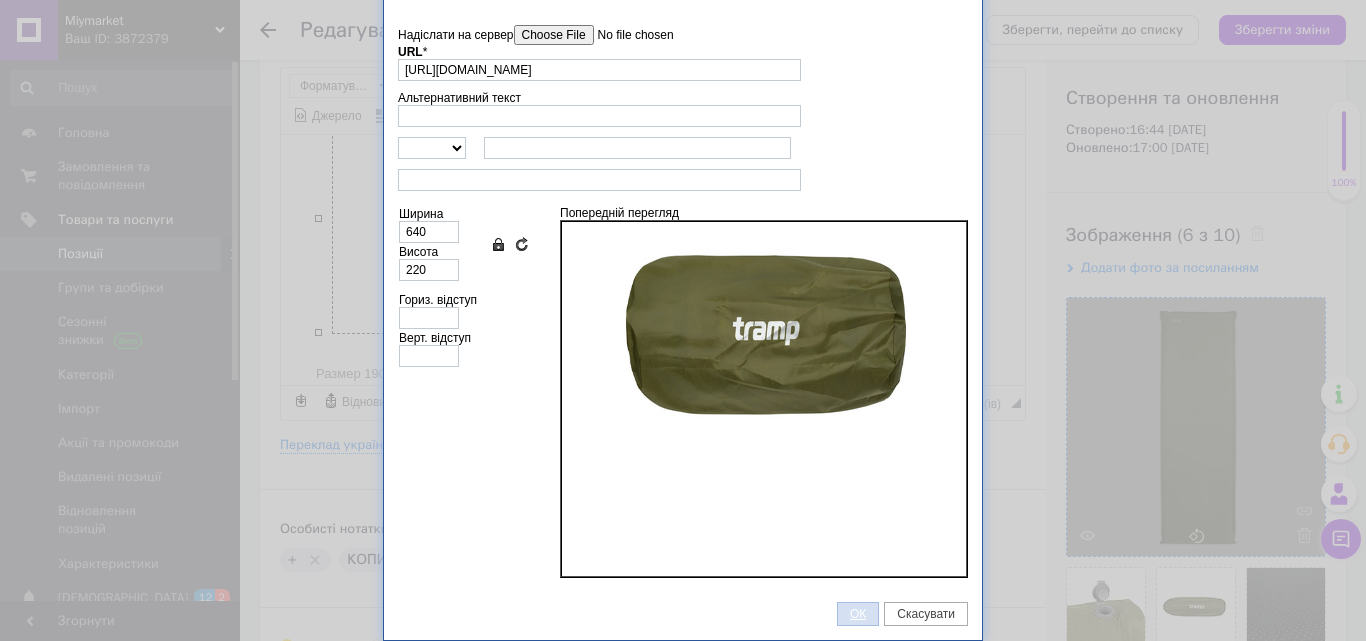 click on "ОК" at bounding box center (858, 614) 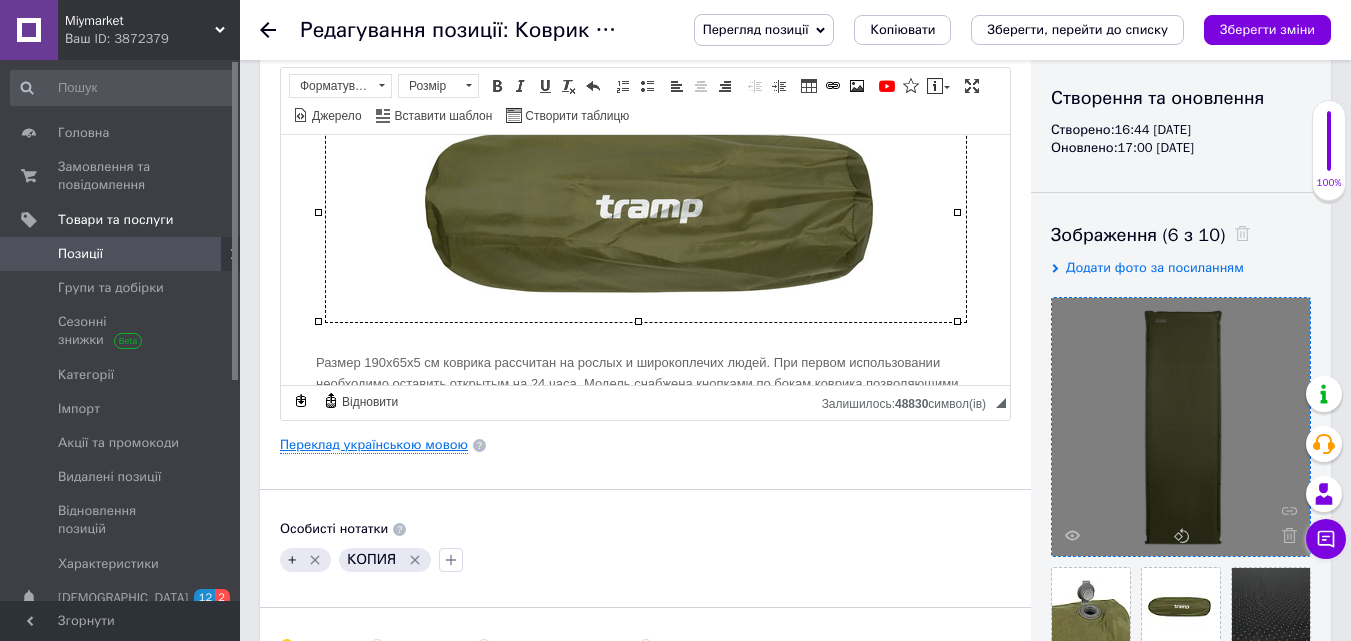 click on "Переклад українською мовою" at bounding box center [374, 445] 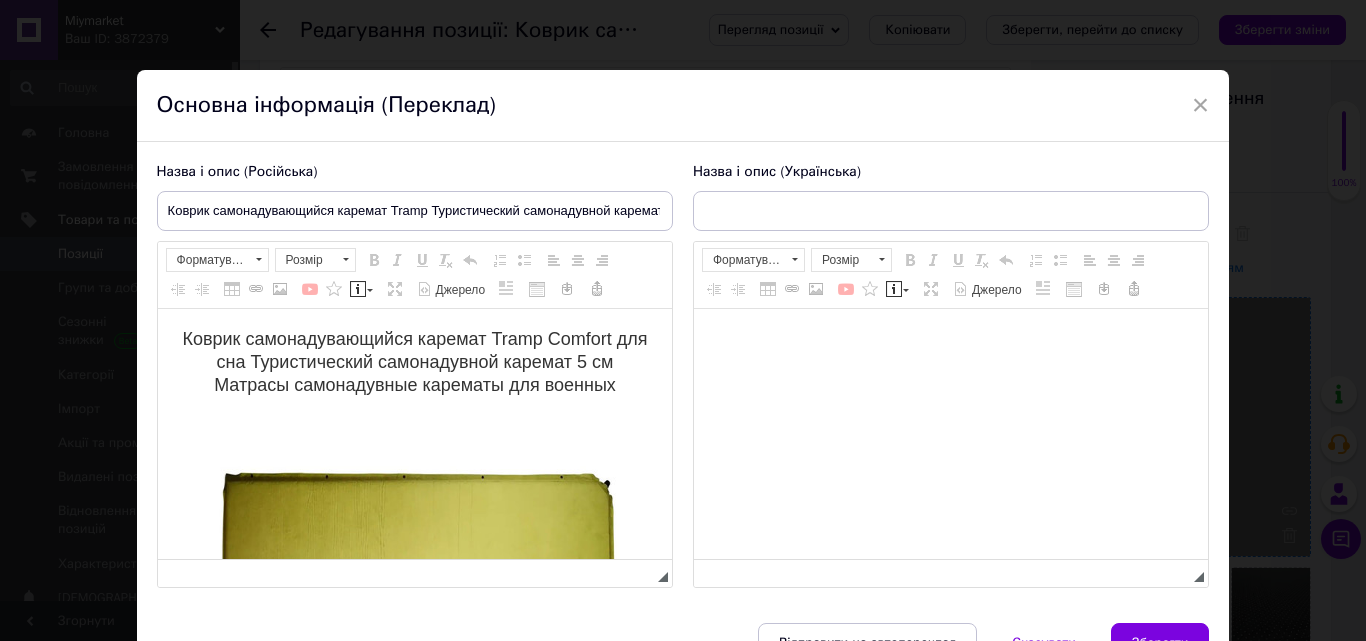 type on "Килимок самонадуваний каремат Tramp Туристичний самонадувний каремат 5 см Матраци самонадувні каремати" 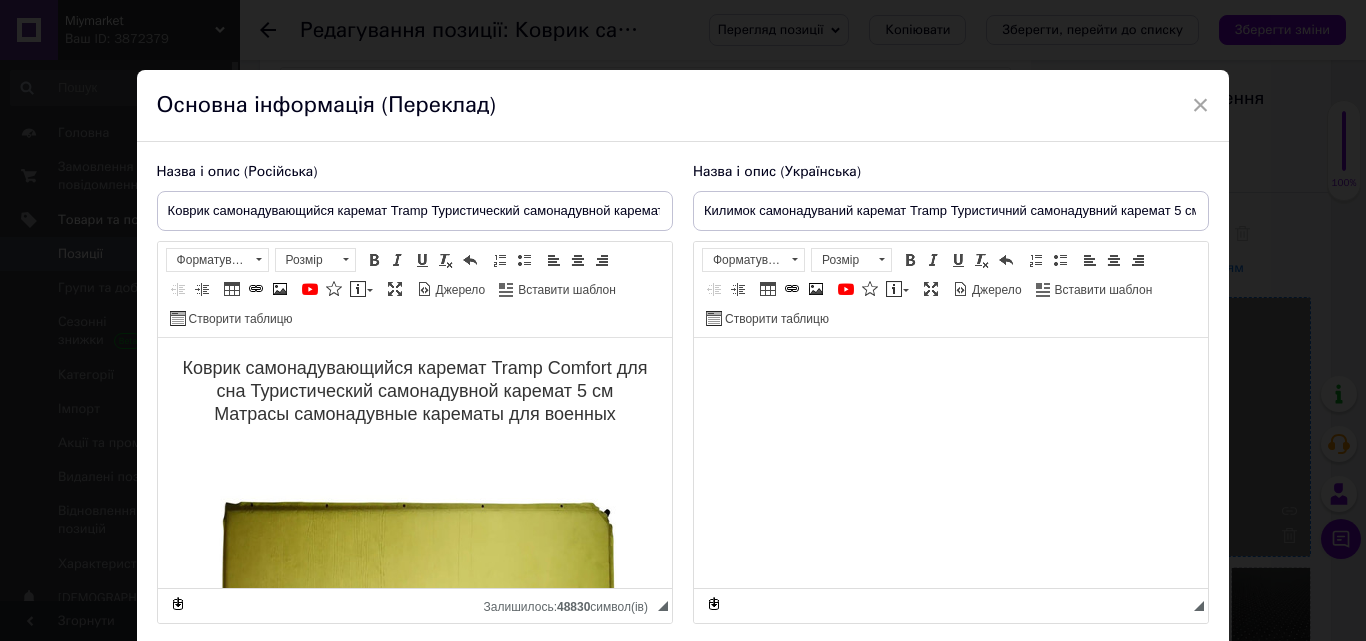 scroll, scrollTop: 0, scrollLeft: 0, axis: both 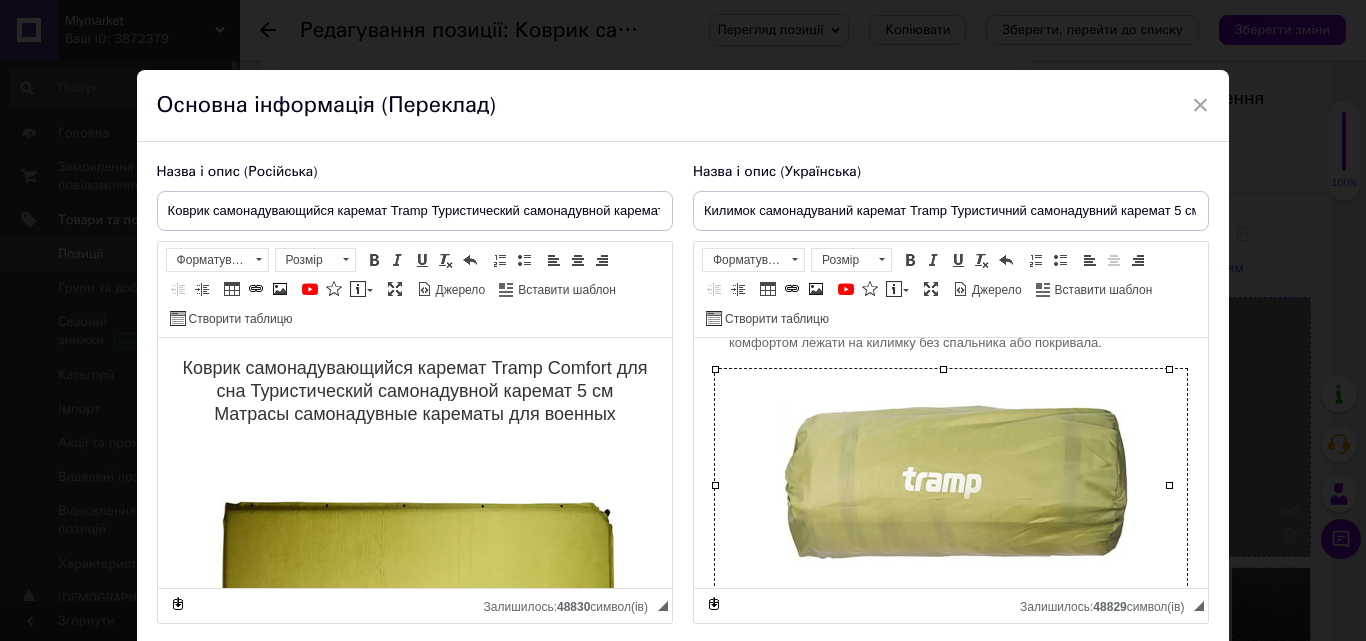 click at bounding box center (950, 484) 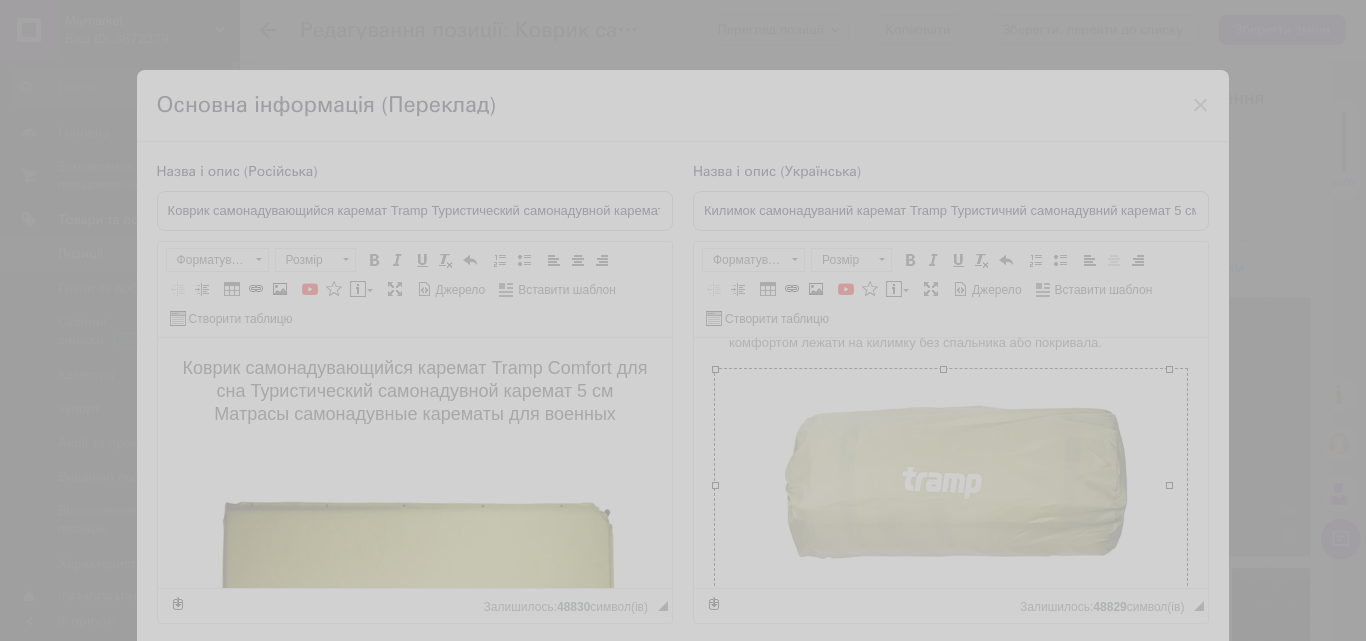 type on "[URL][DOMAIN_NAME][CREDIT_CARD_NUMBER]" 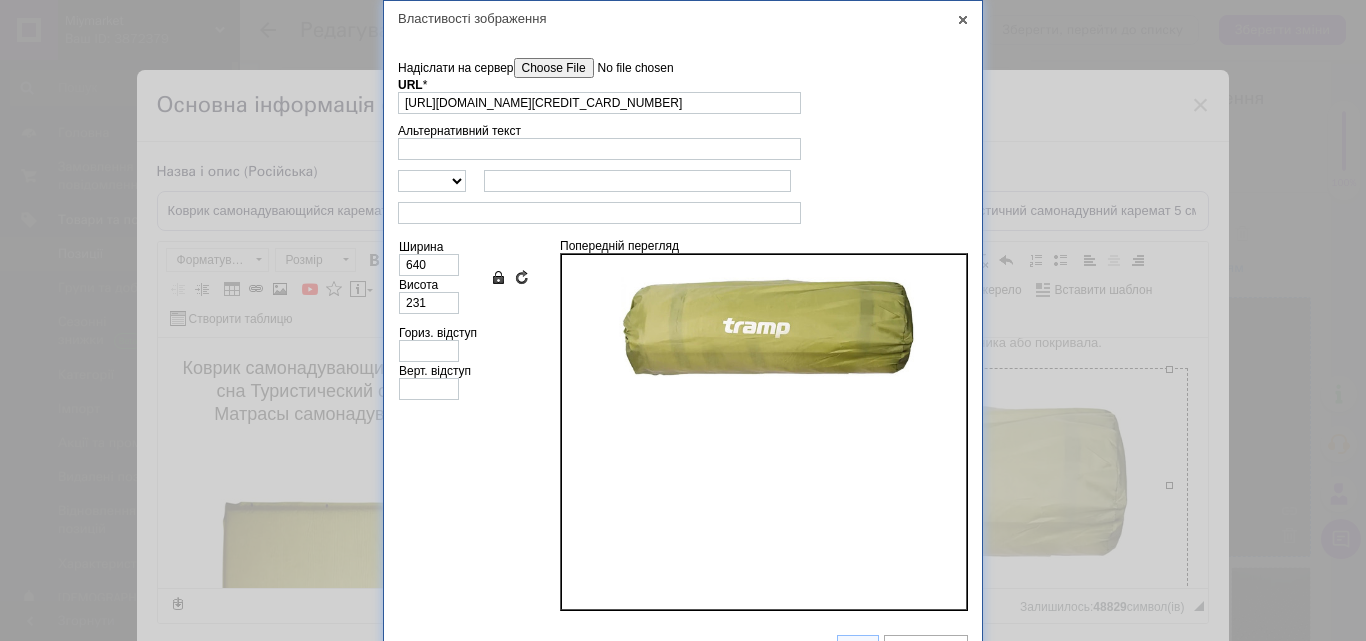 click on "Надіслати на сервер" at bounding box center (627, 68) 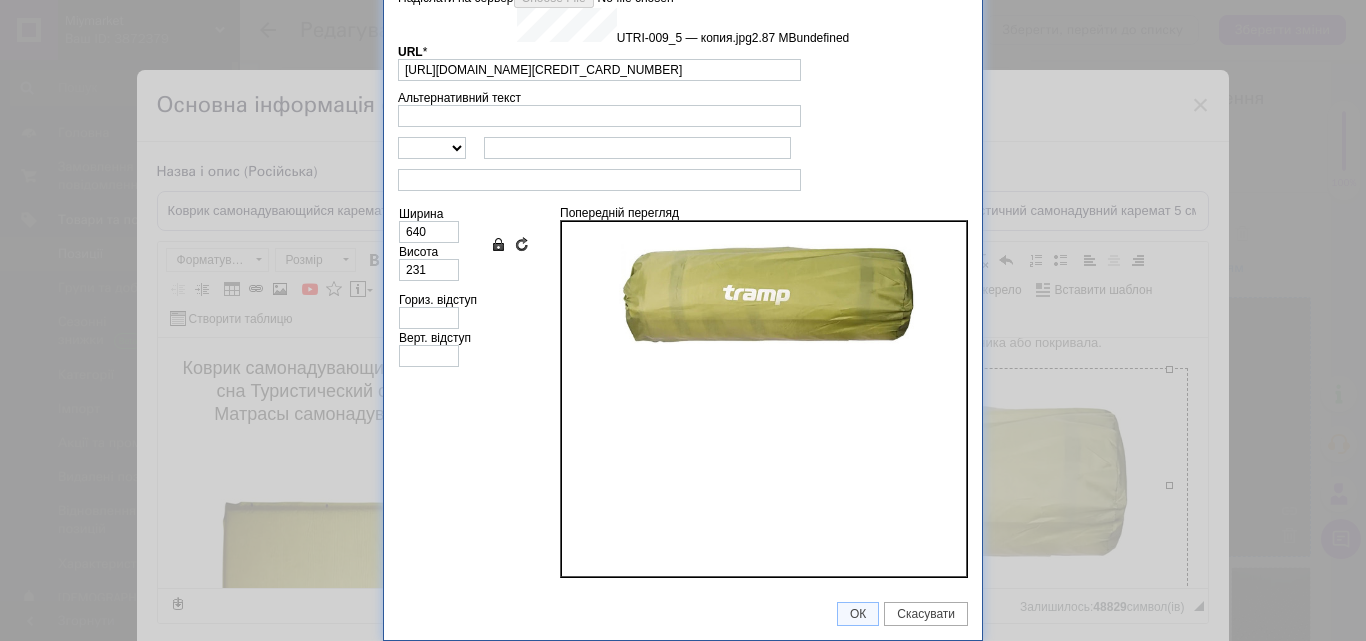 type on "[URL][DOMAIN_NAME]" 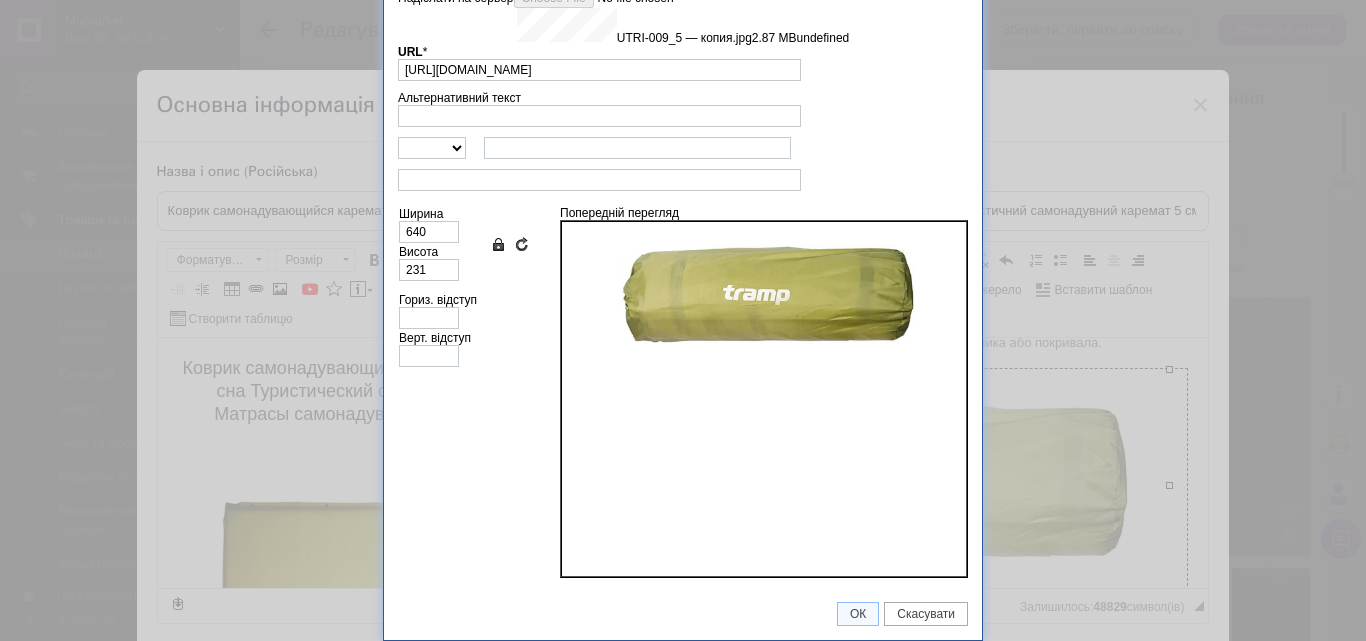 type on "220" 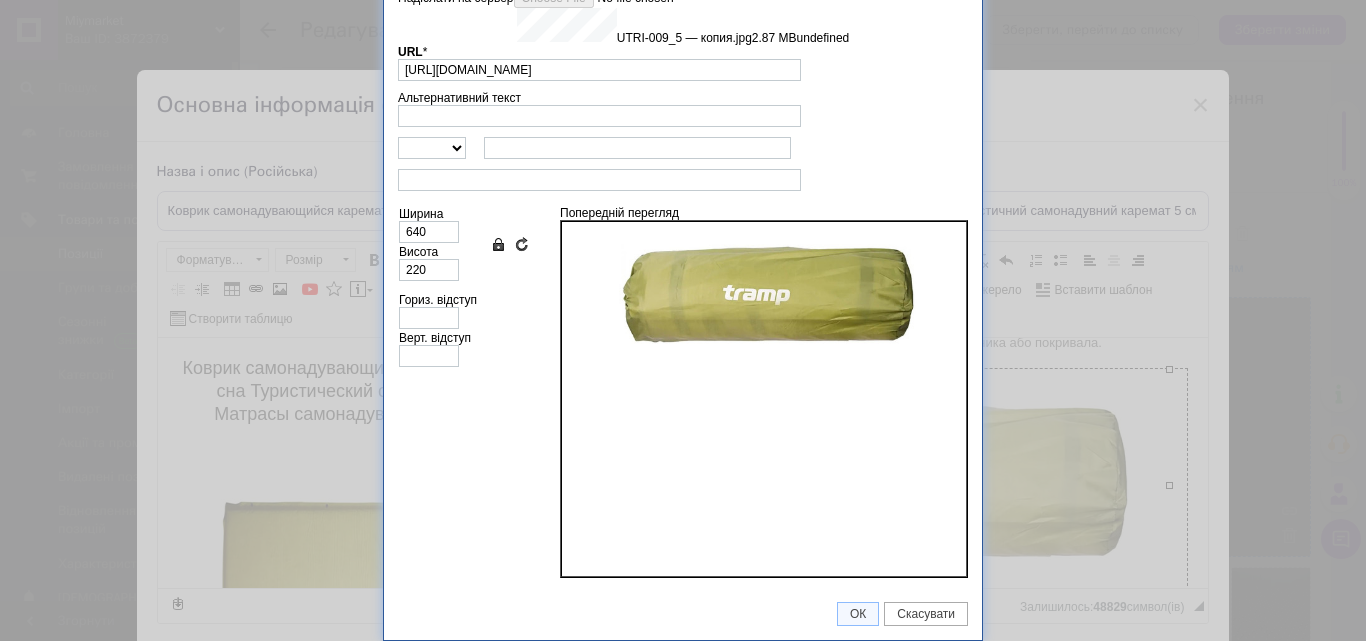 scroll, scrollTop: 33, scrollLeft: 0, axis: vertical 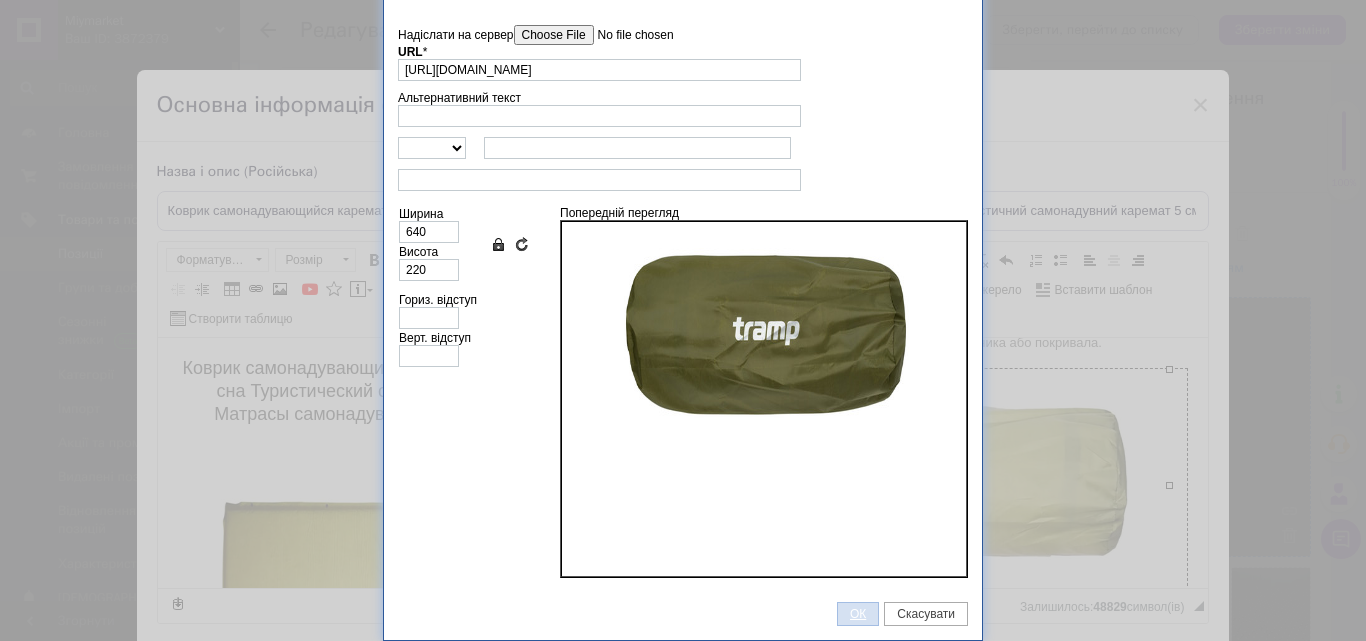 click on "ОК" at bounding box center (858, 614) 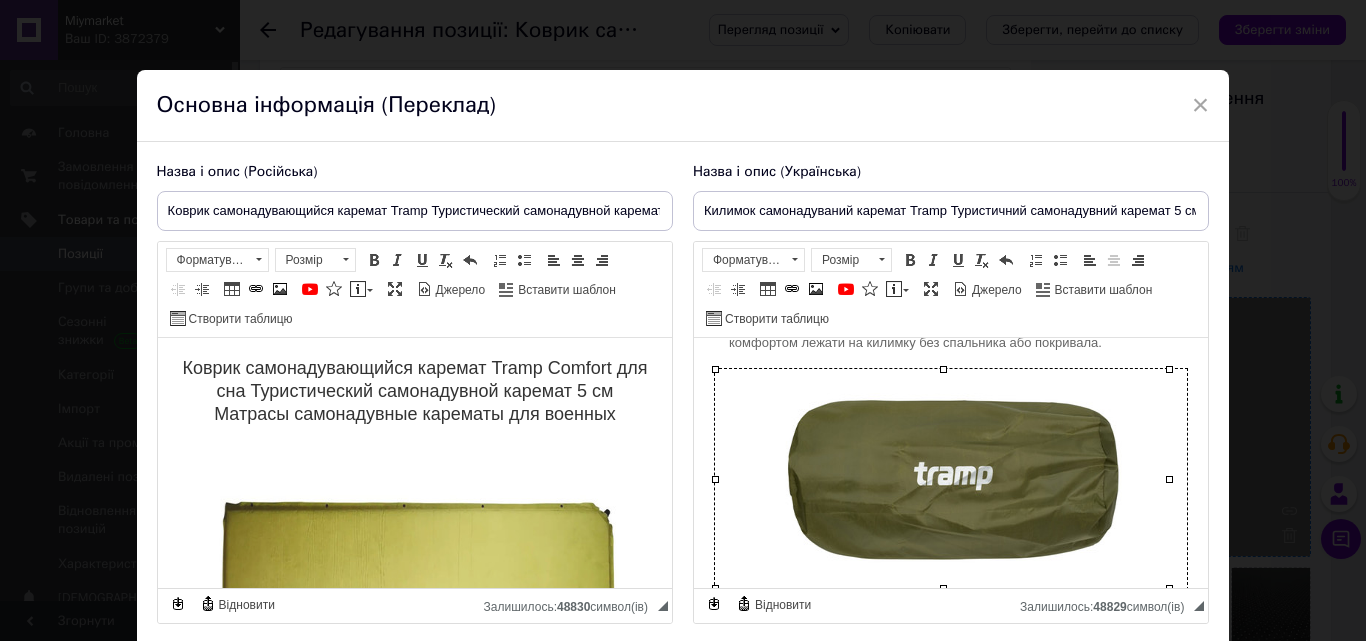 scroll, scrollTop: 100, scrollLeft: 0, axis: vertical 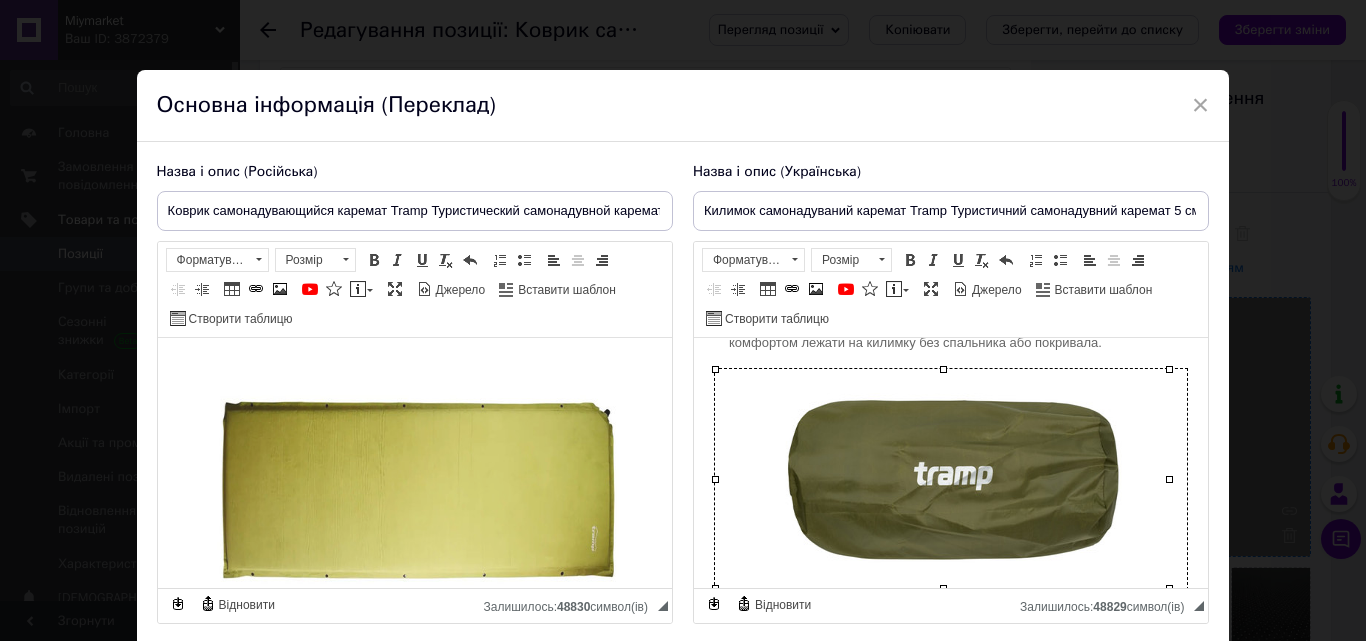 click at bounding box center [414, 493] 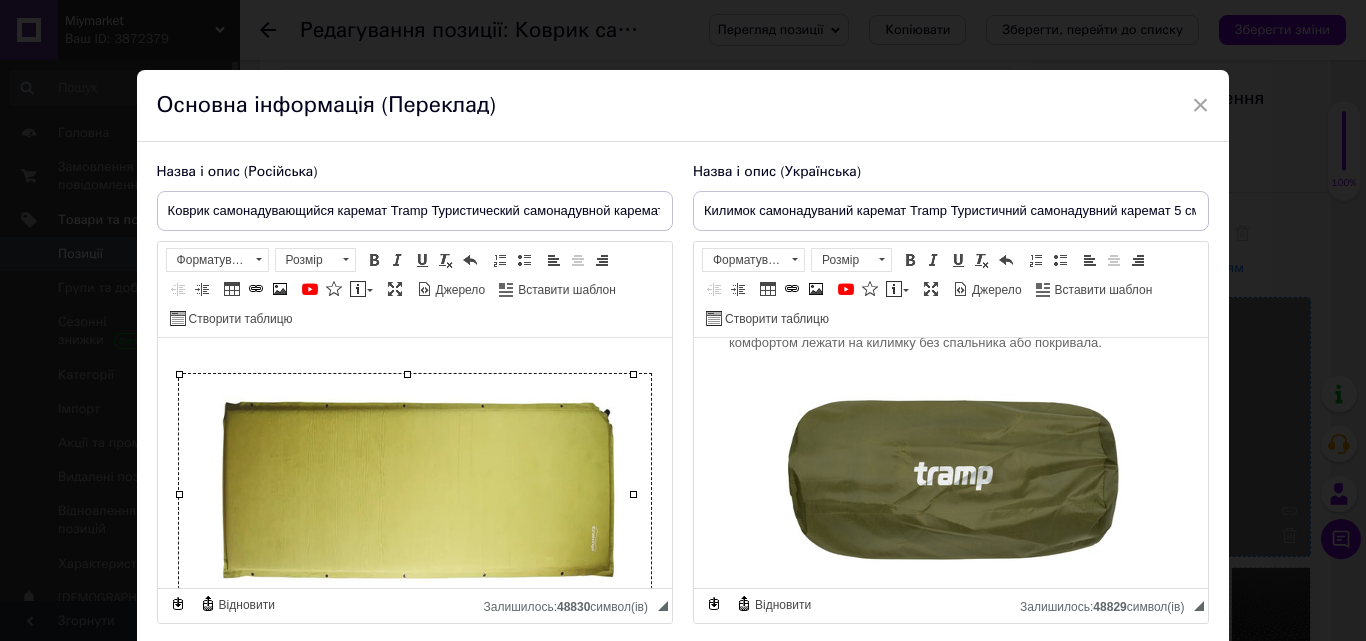 click at bounding box center [414, 493] 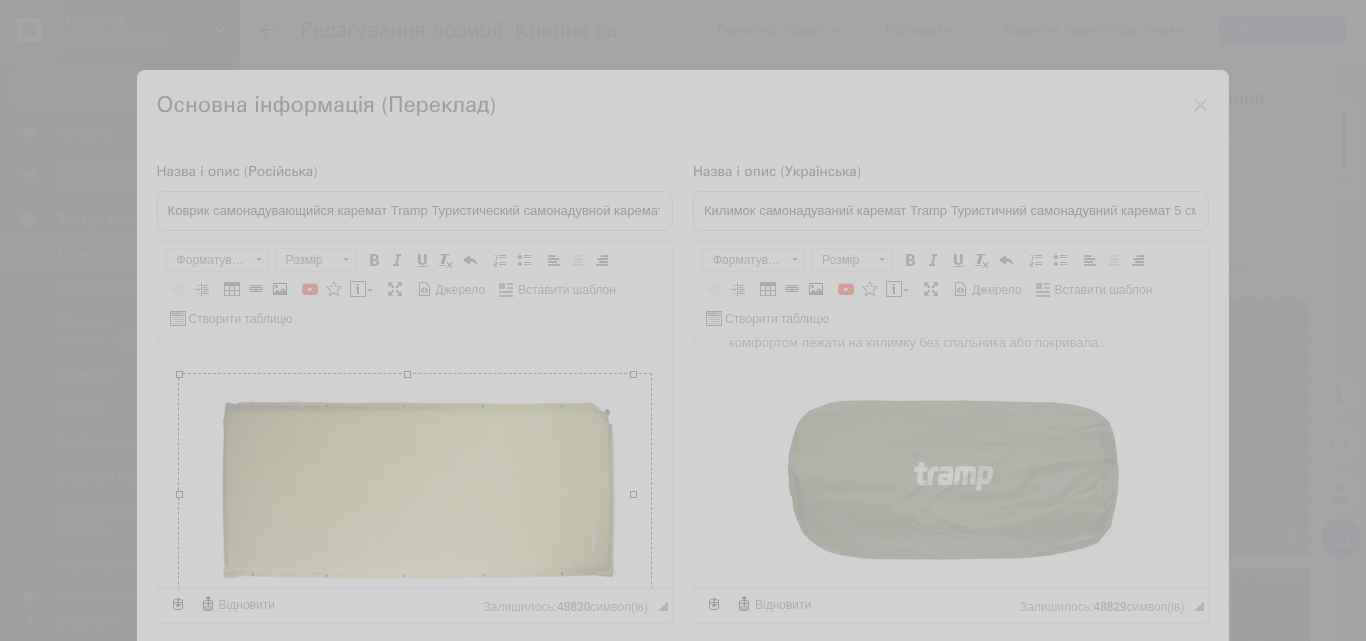 type on "[URL][DOMAIN_NAME]" 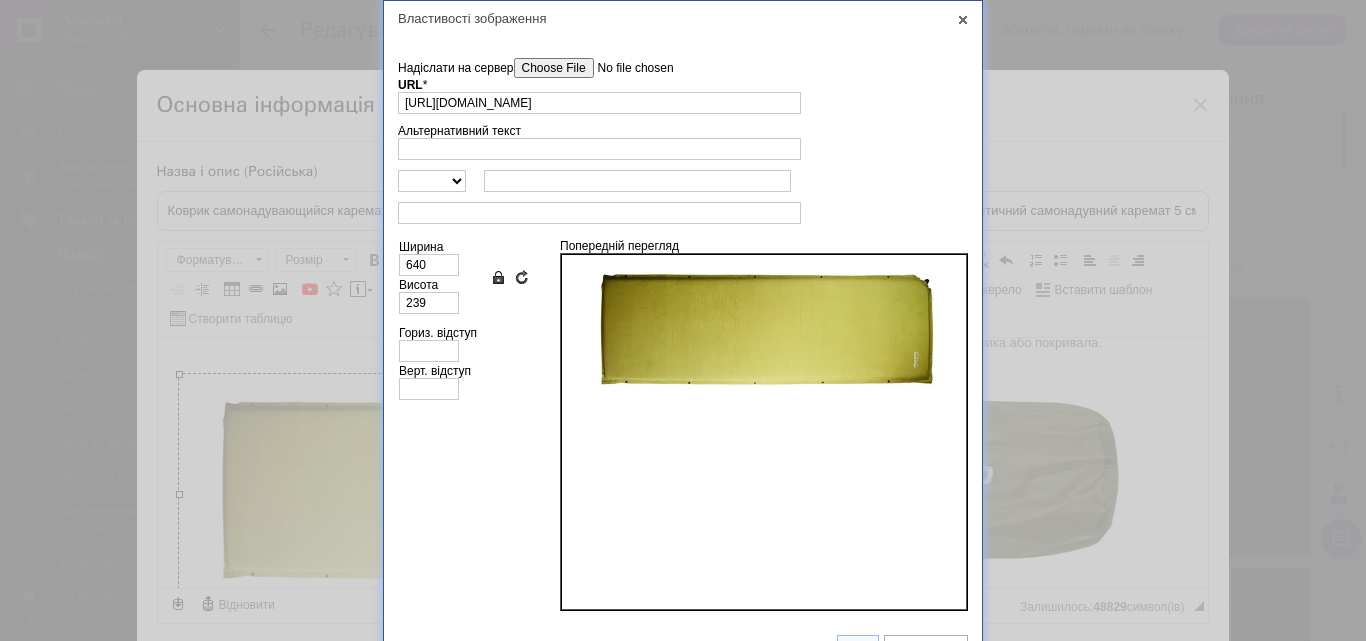 scroll, scrollTop: 0, scrollLeft: 0, axis: both 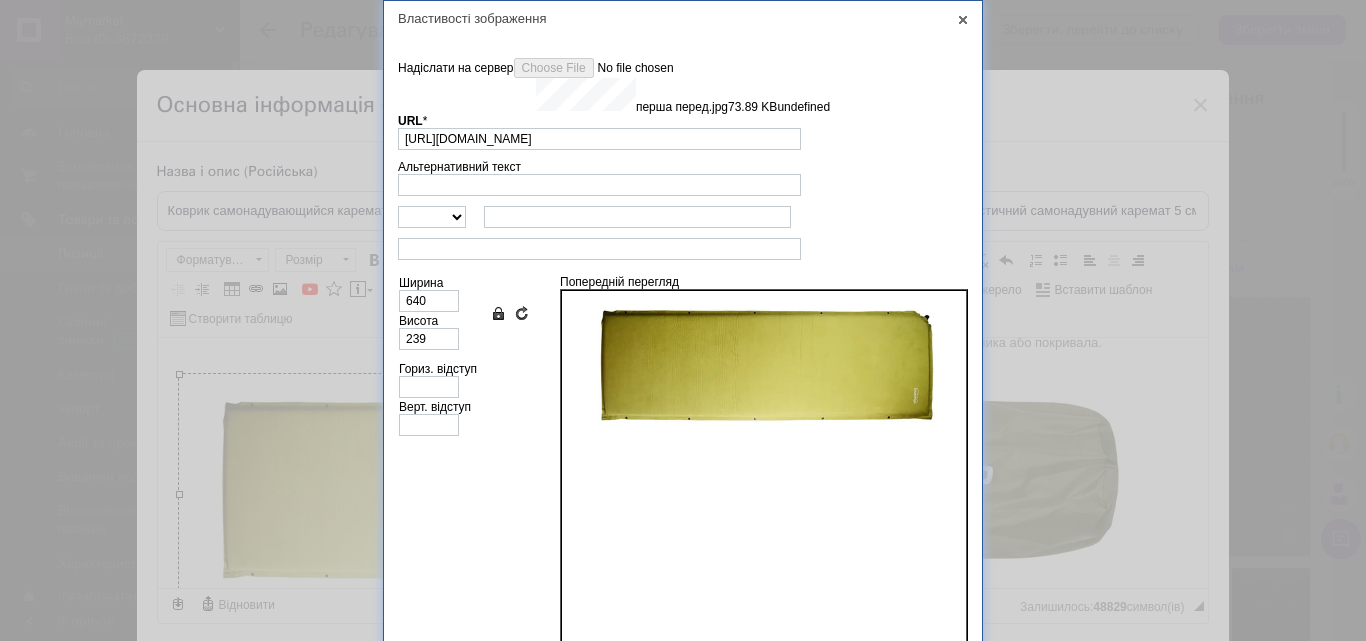type on "[URL][DOMAIN_NAME]" 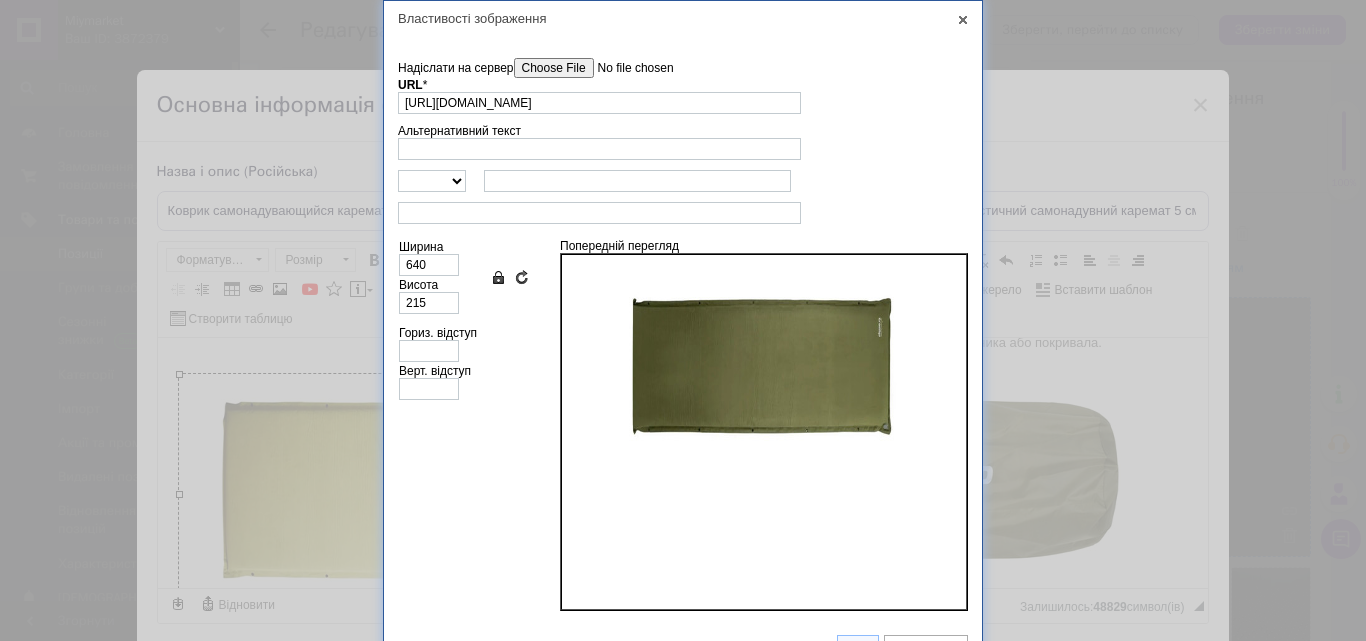 scroll, scrollTop: 33, scrollLeft: 0, axis: vertical 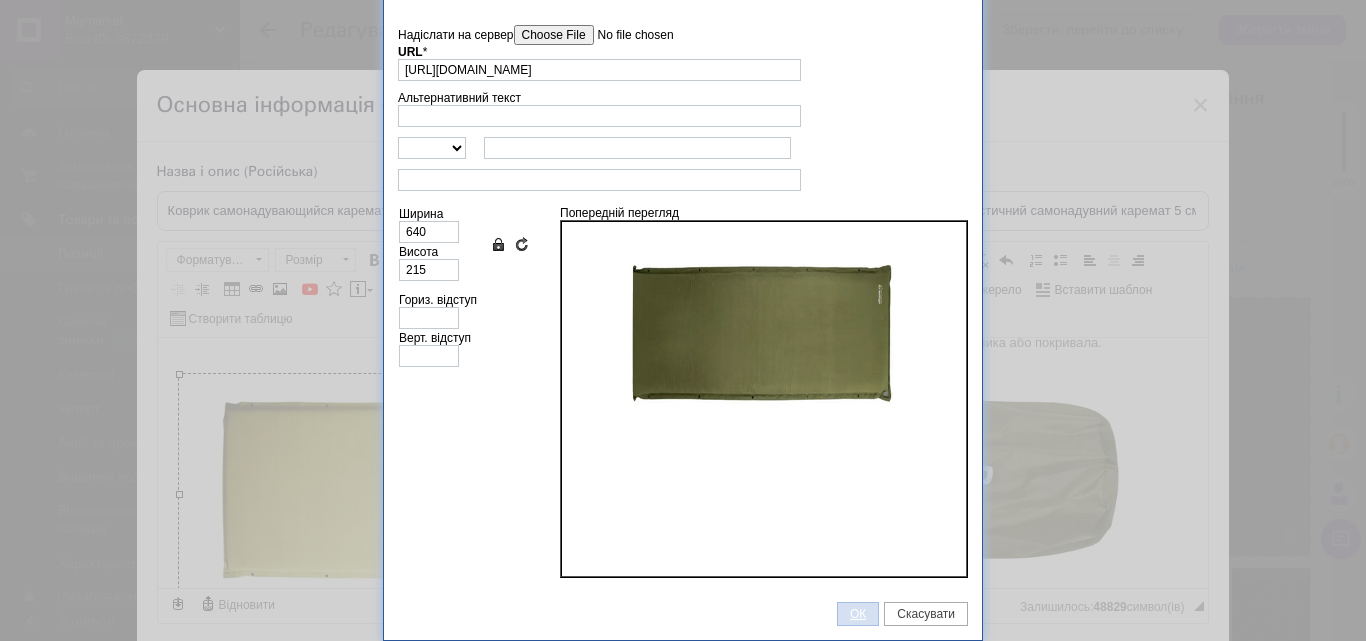 click on "ОК" at bounding box center (858, 614) 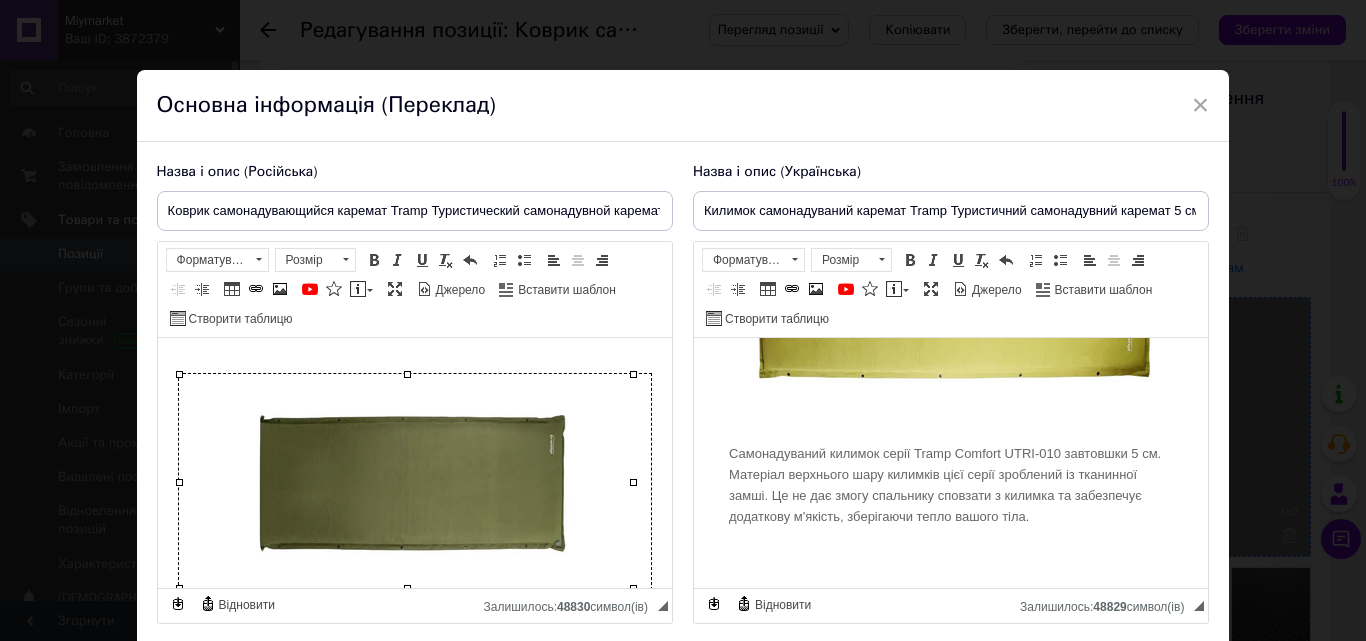 scroll, scrollTop: 200, scrollLeft: 0, axis: vertical 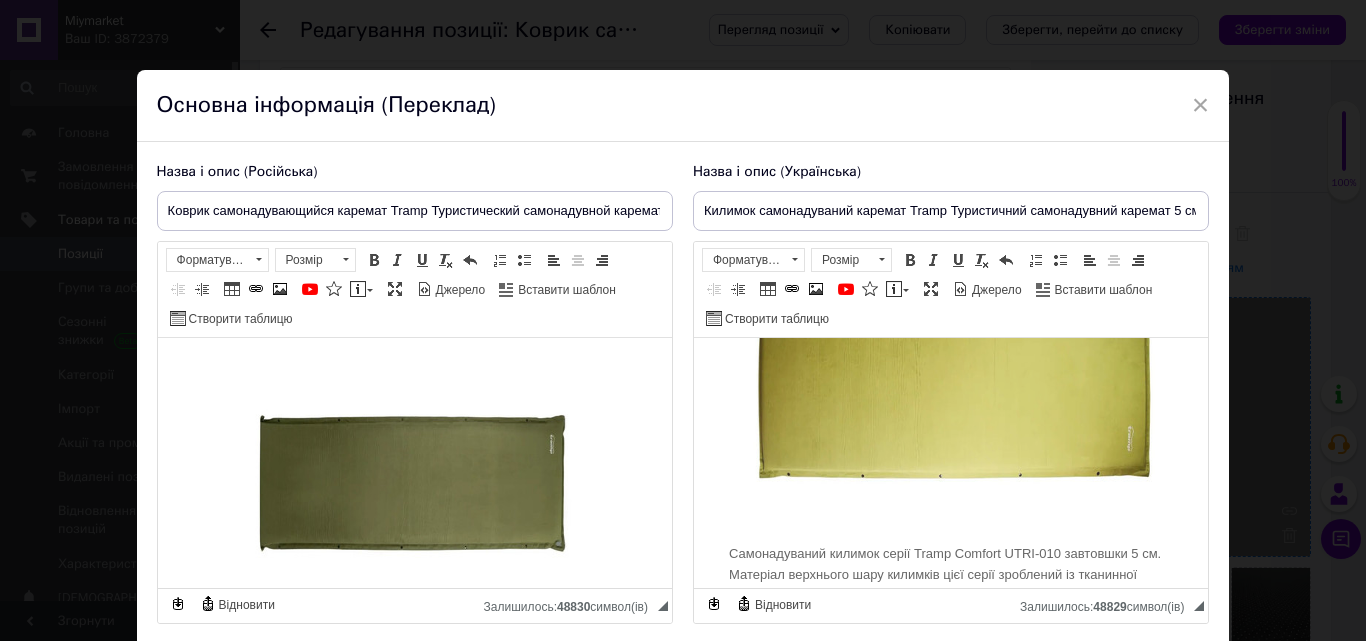 click at bounding box center [950, 393] 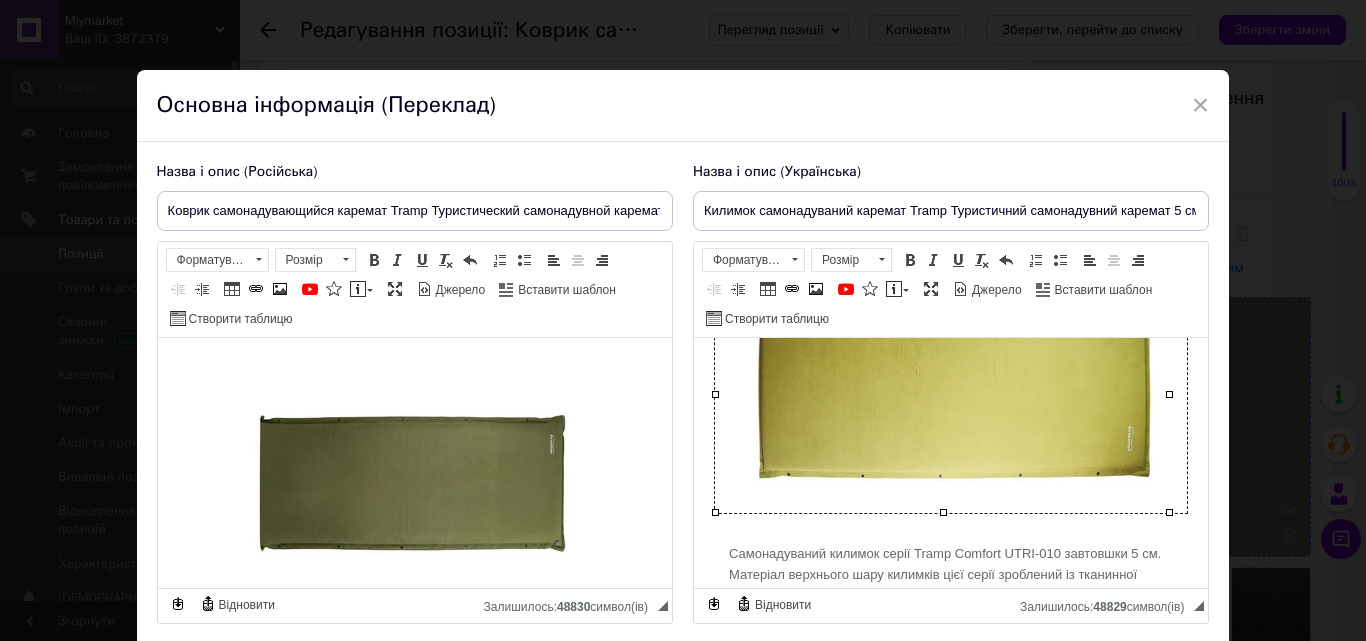 click at bounding box center [950, 393] 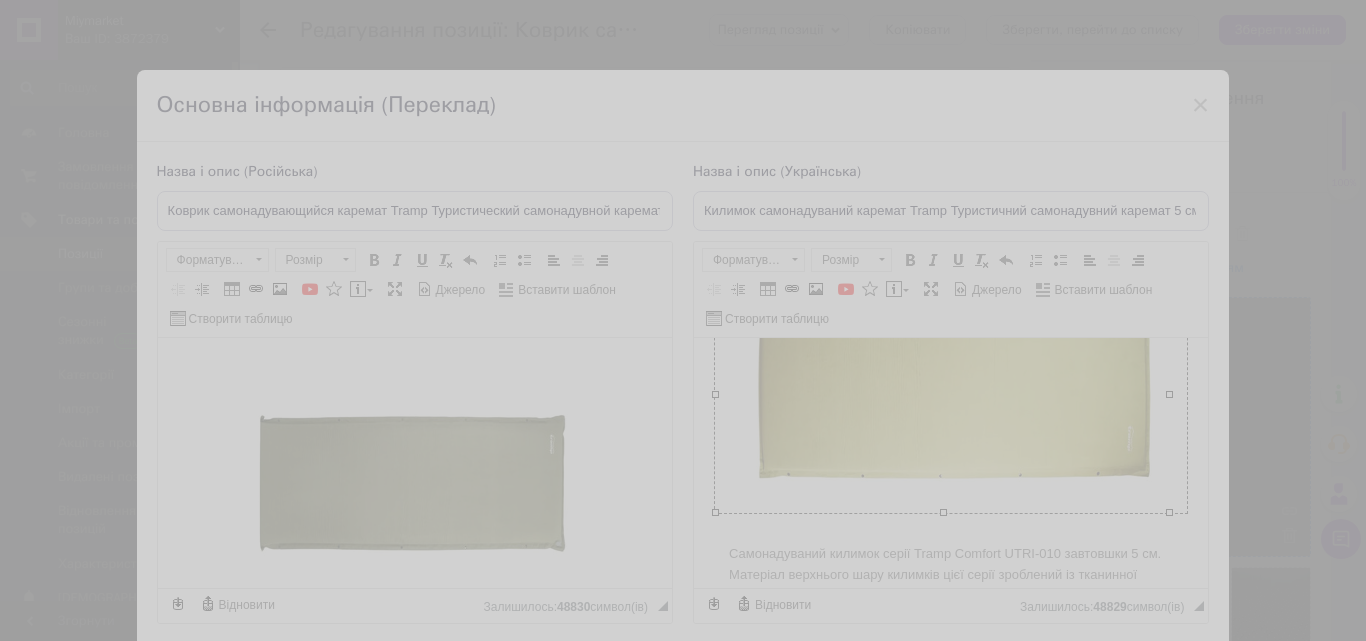 type on "[URL][DOMAIN_NAME]" 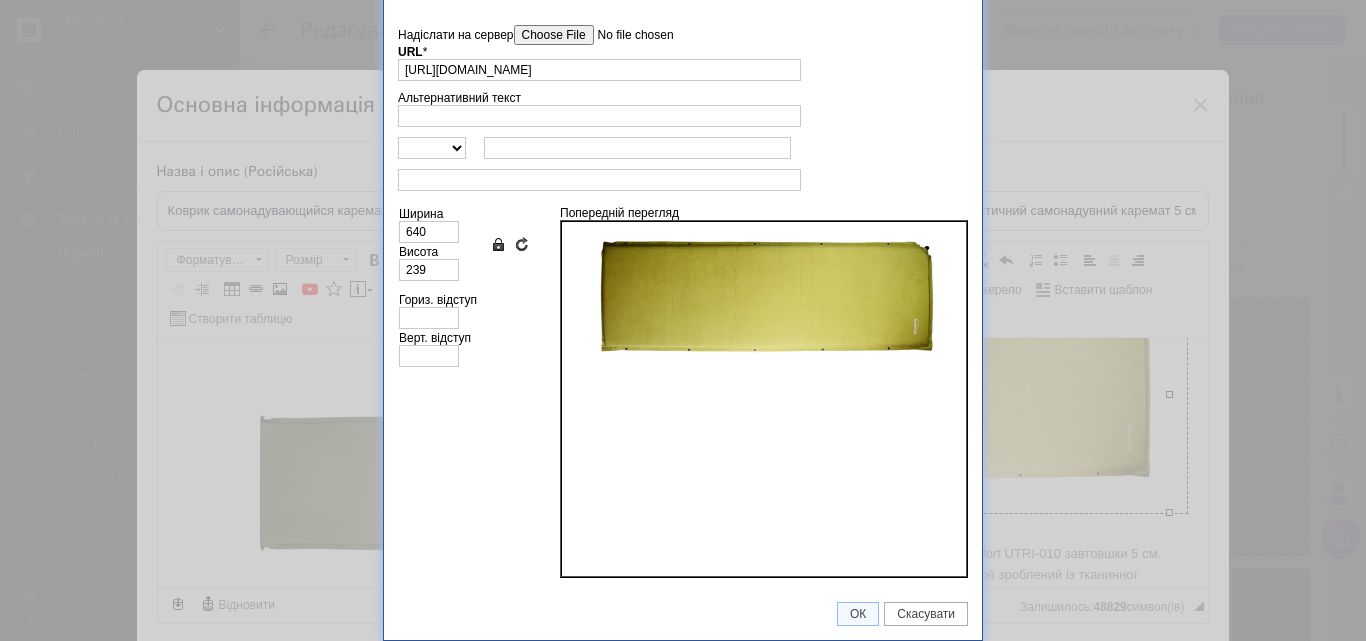 click on "Надіслати на сервер" at bounding box center (627, 35) 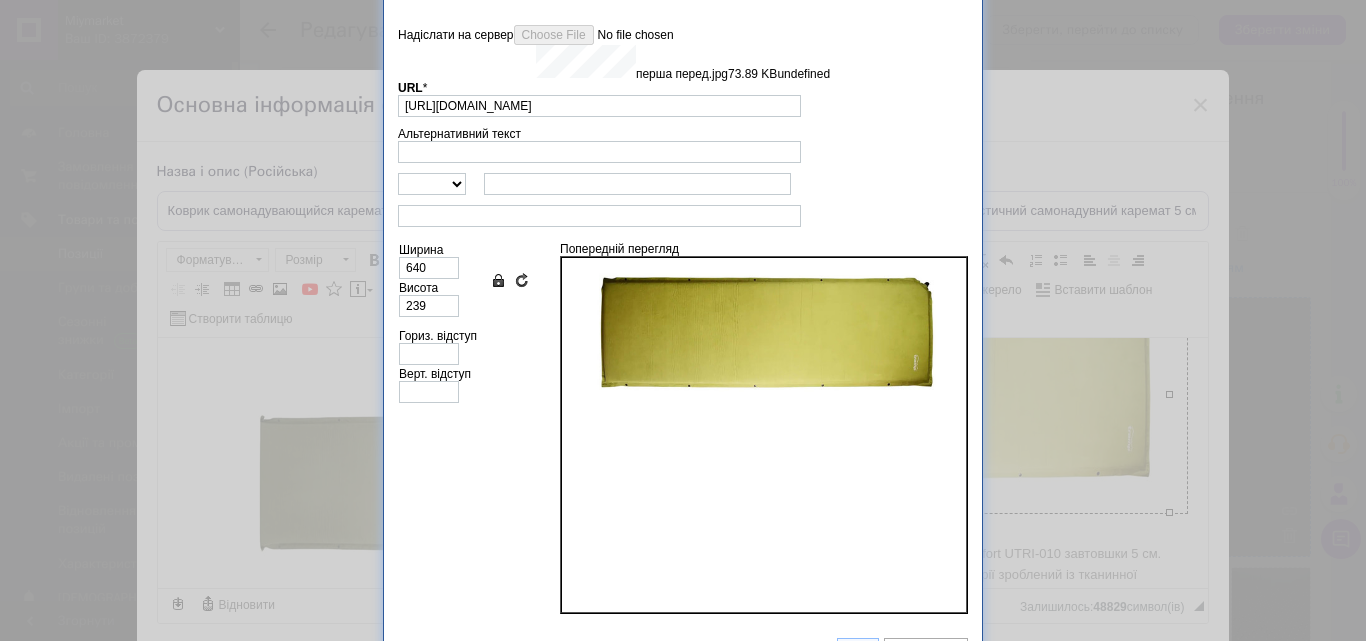 type on "[URL][DOMAIN_NAME]" 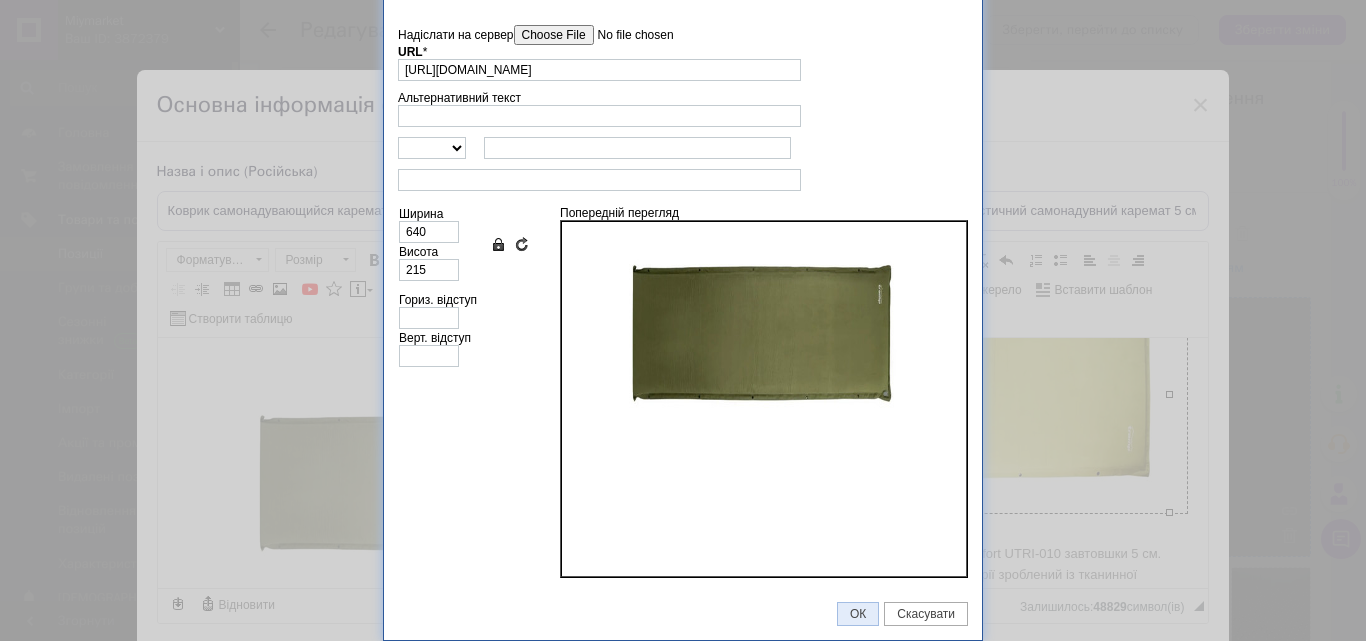 click on "ОК" at bounding box center (858, 614) 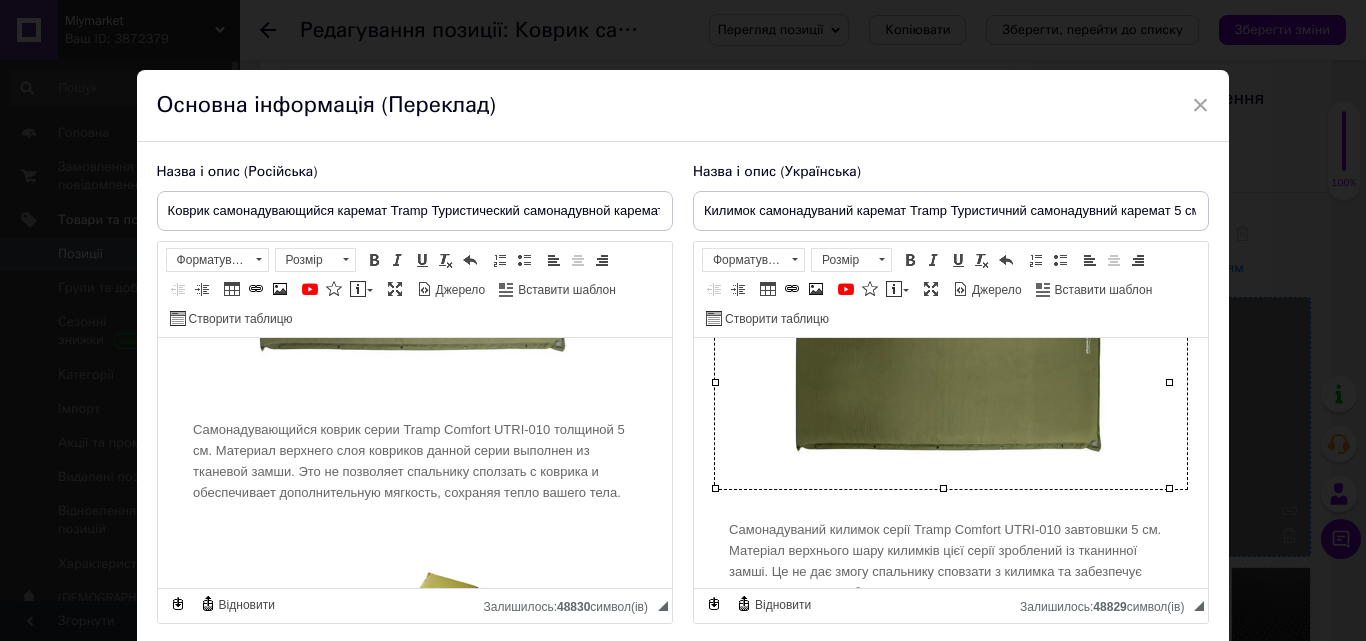 scroll, scrollTop: 500, scrollLeft: 0, axis: vertical 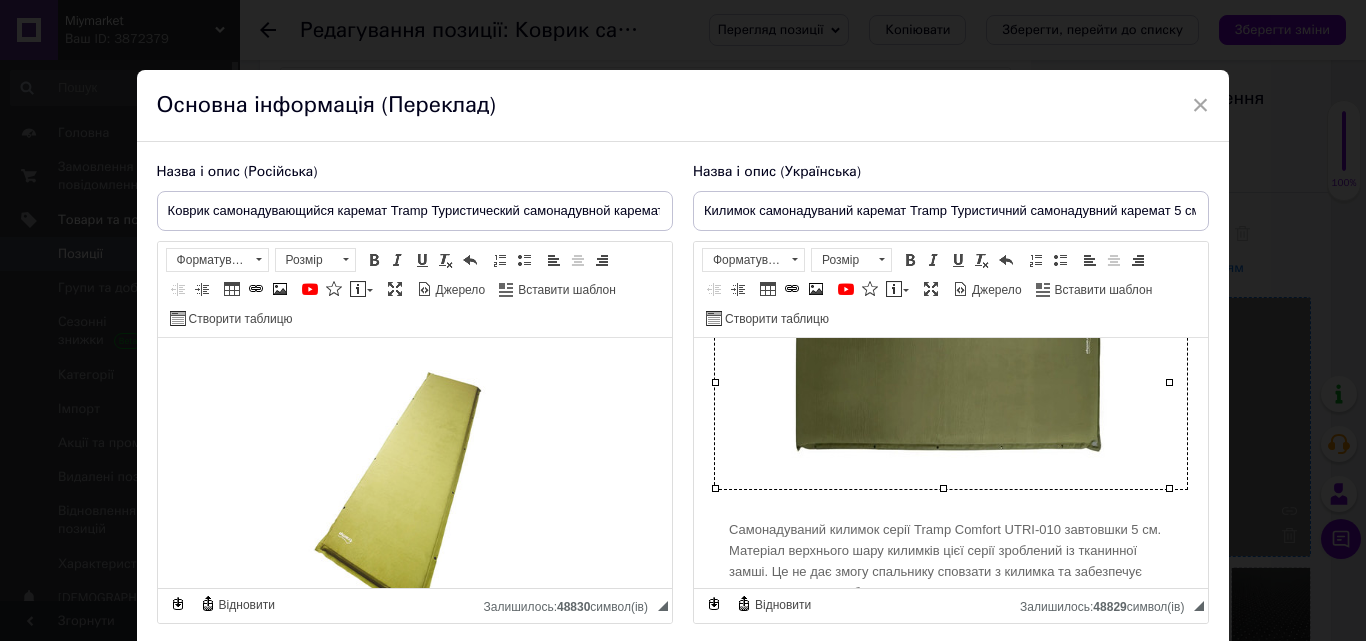 click at bounding box center (414, 492) 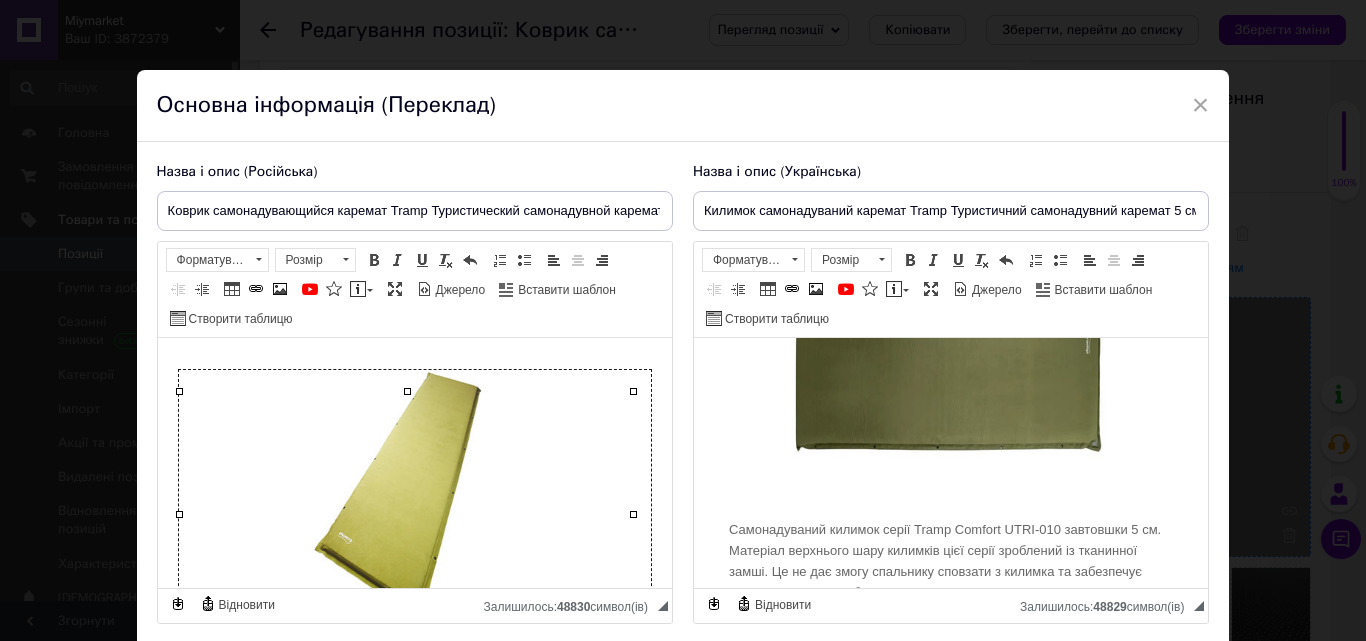 click at bounding box center (414, 492) 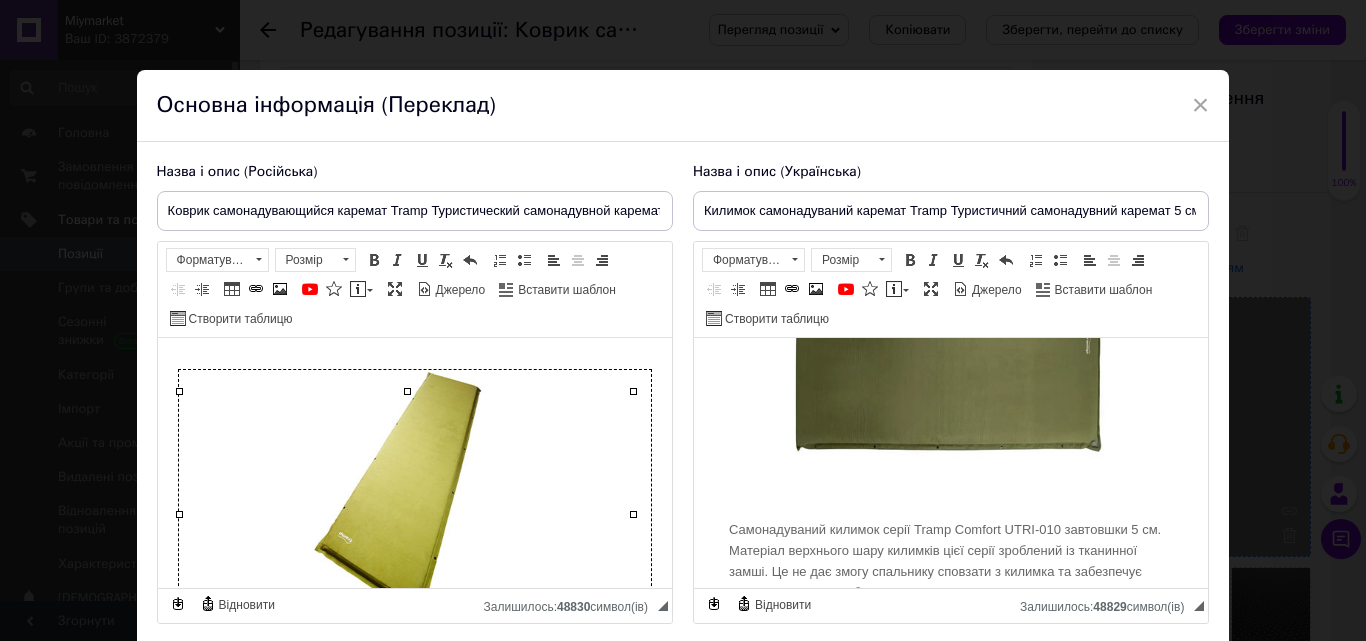 type on "[URL][DOMAIN_NAME]" 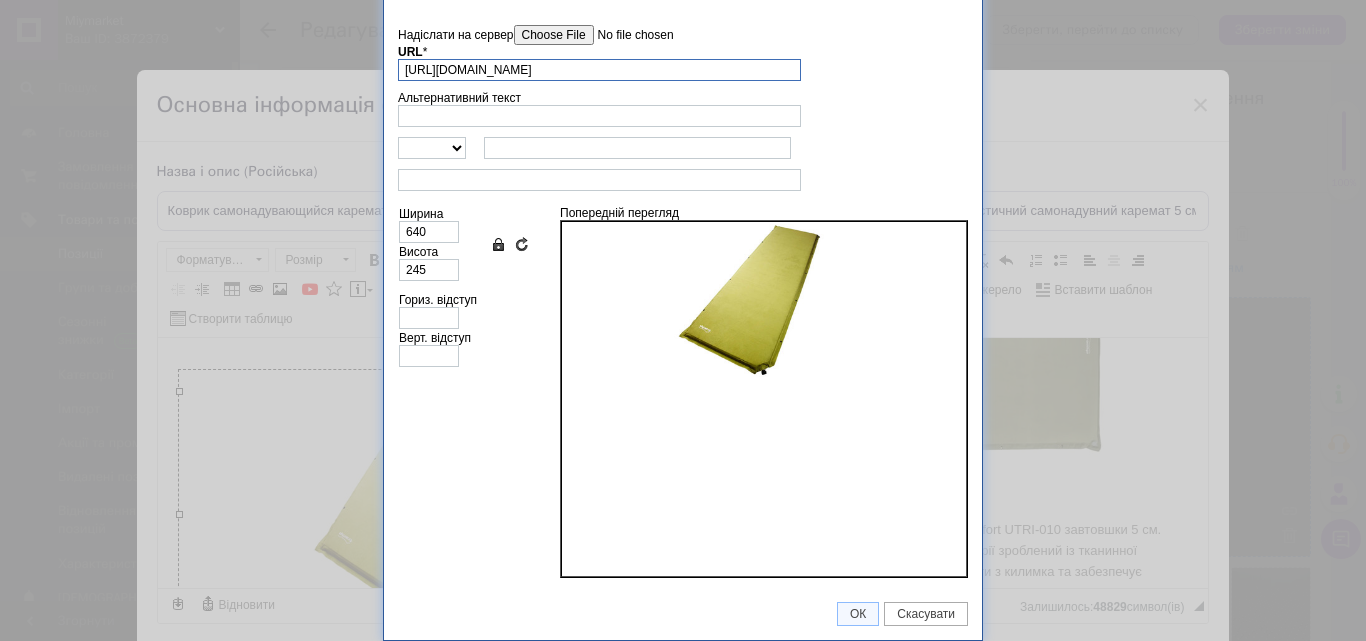 scroll, scrollTop: 0, scrollLeft: 125, axis: horizontal 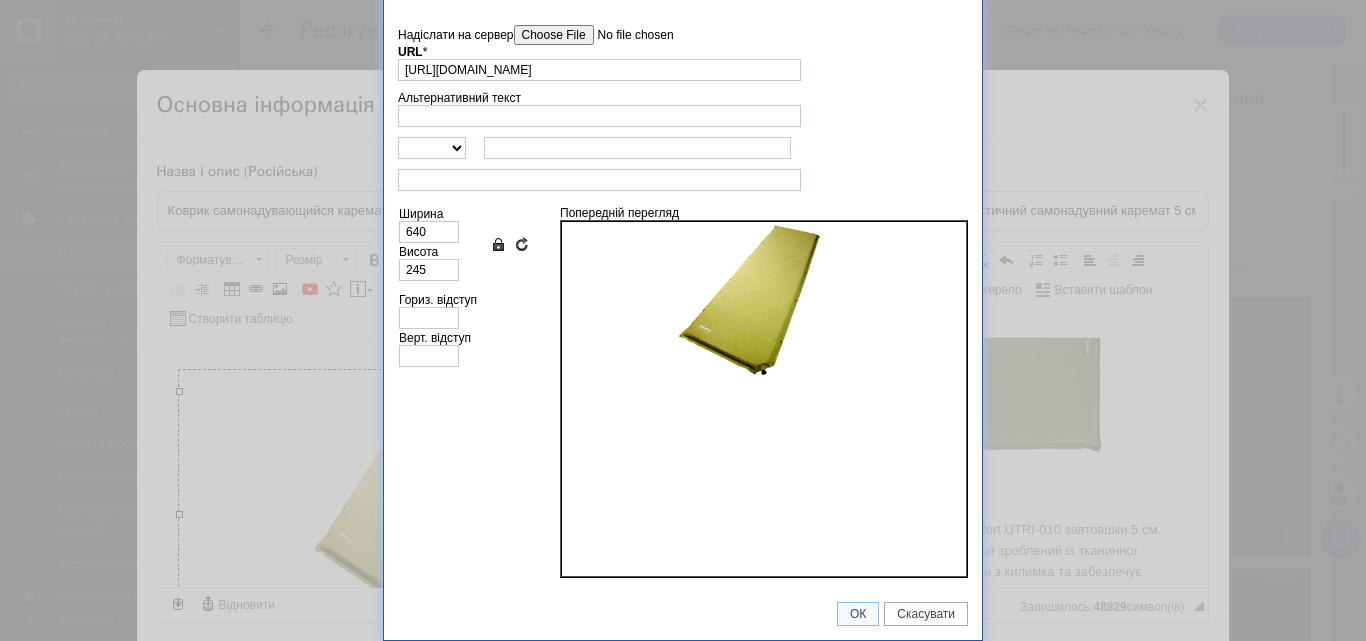 click on "Надіслати на сервер" at bounding box center [627, 35] 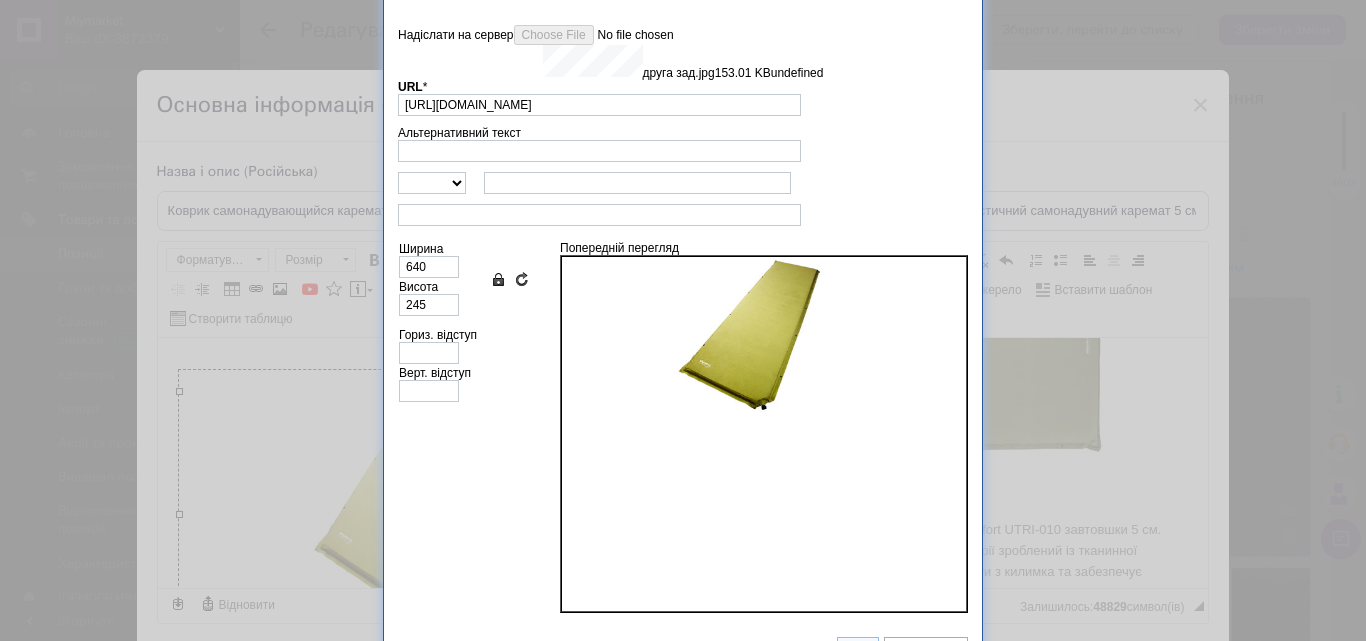 type on "[URL][DOMAIN_NAME]" 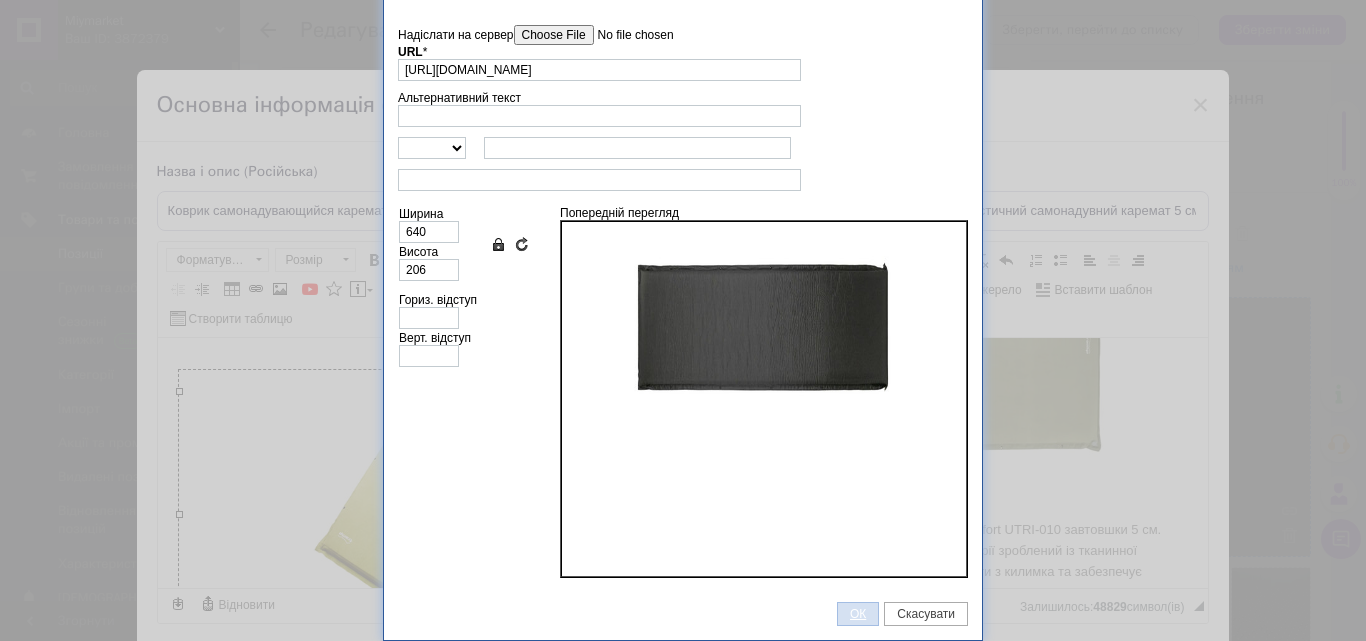 click on "ОК" at bounding box center (858, 614) 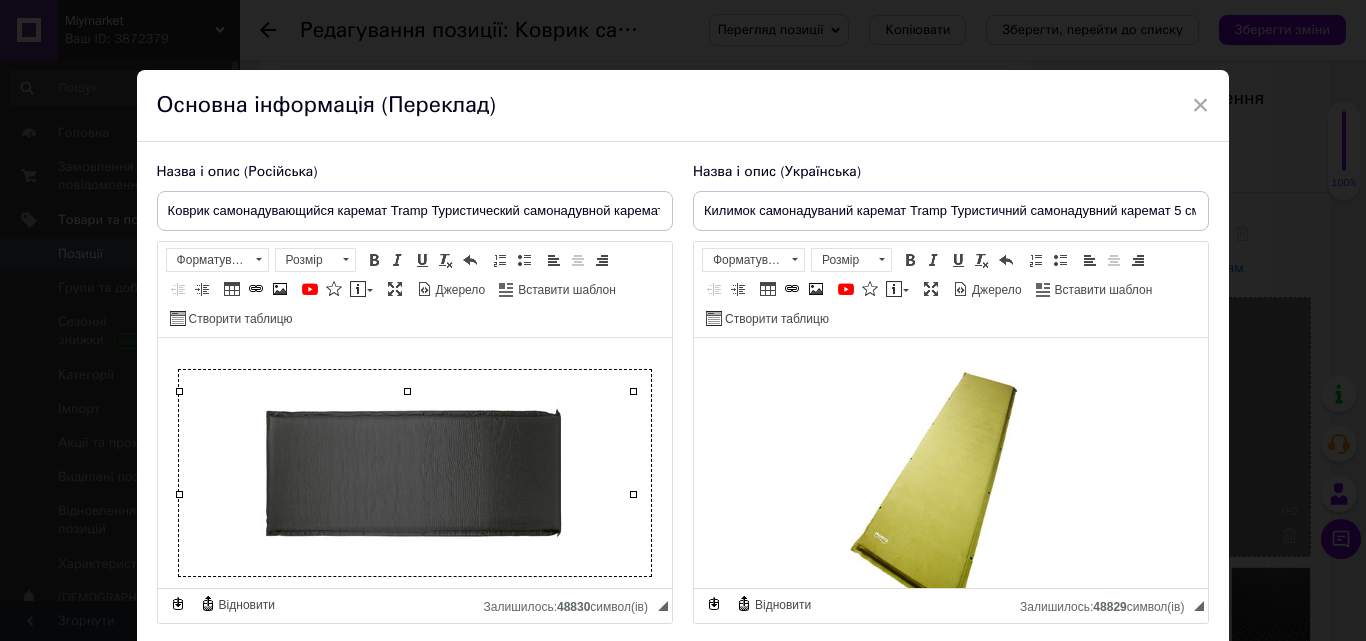 scroll, scrollTop: 600, scrollLeft: 0, axis: vertical 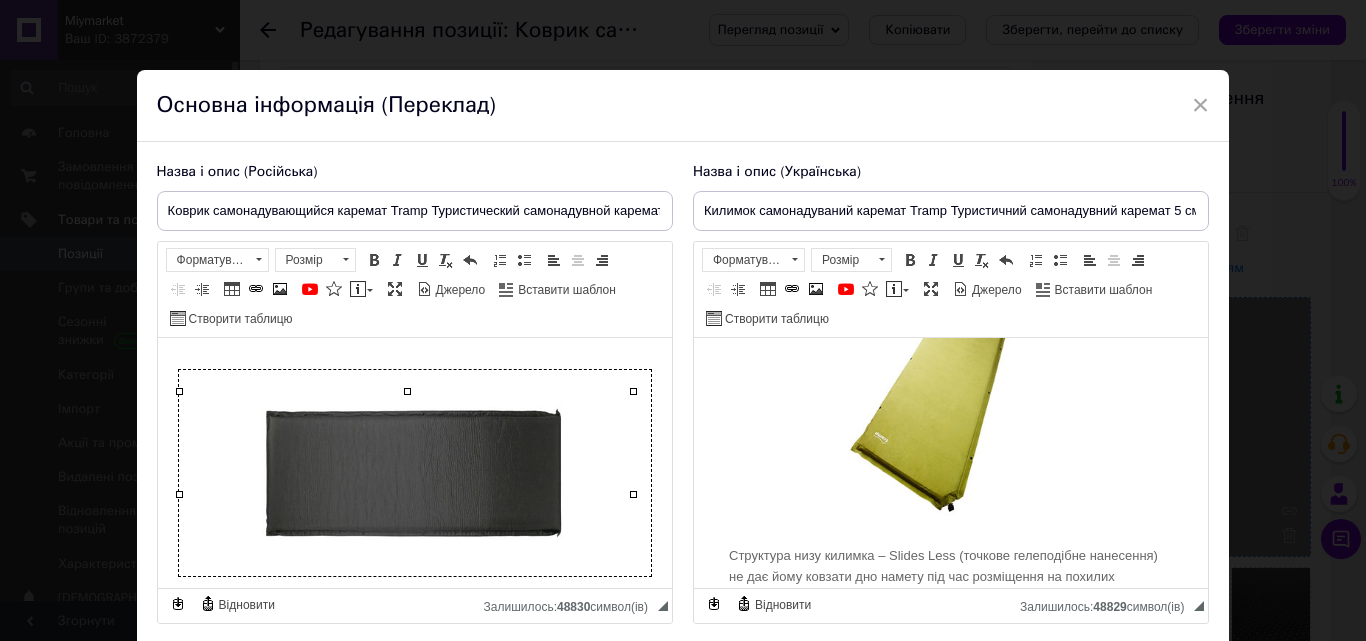 click at bounding box center (950, 392) 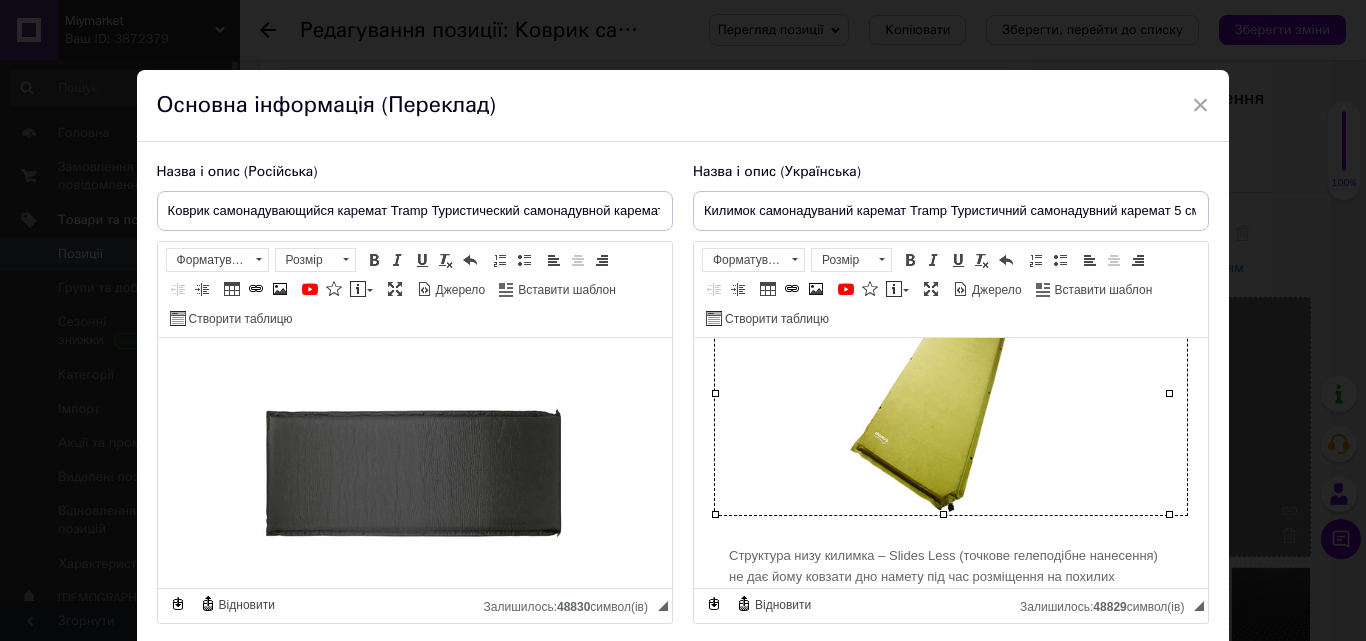 click at bounding box center [950, 392] 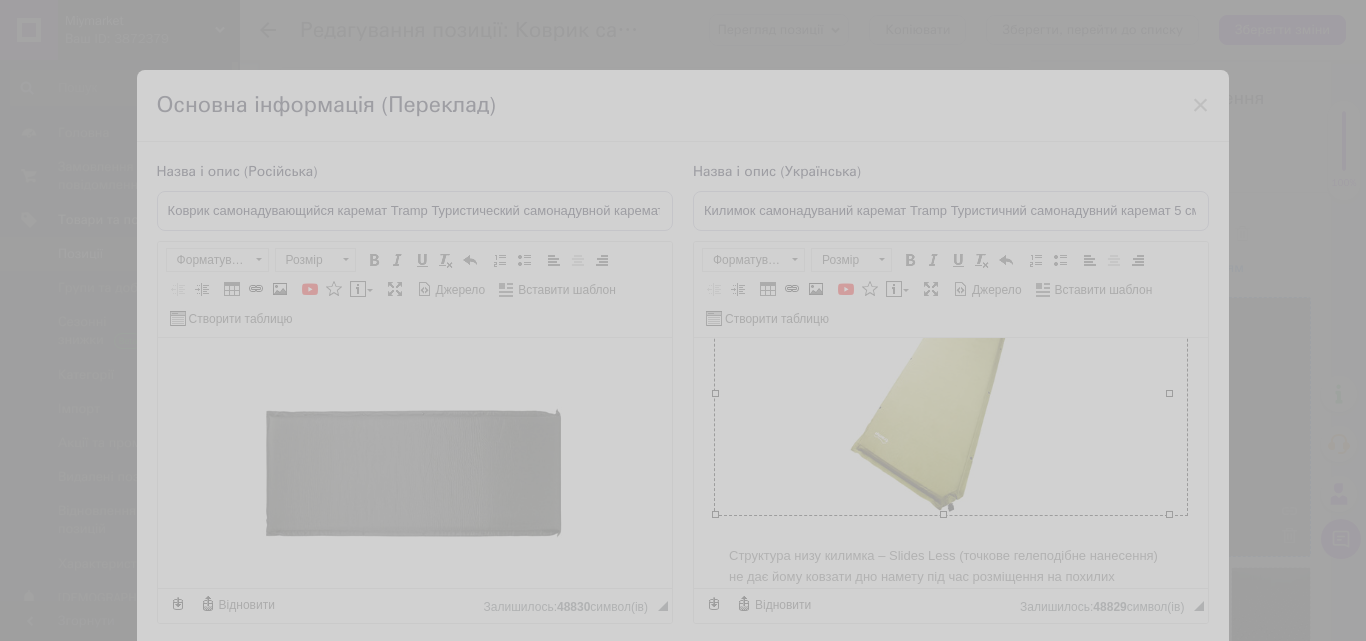 type on "[URL][DOMAIN_NAME]" 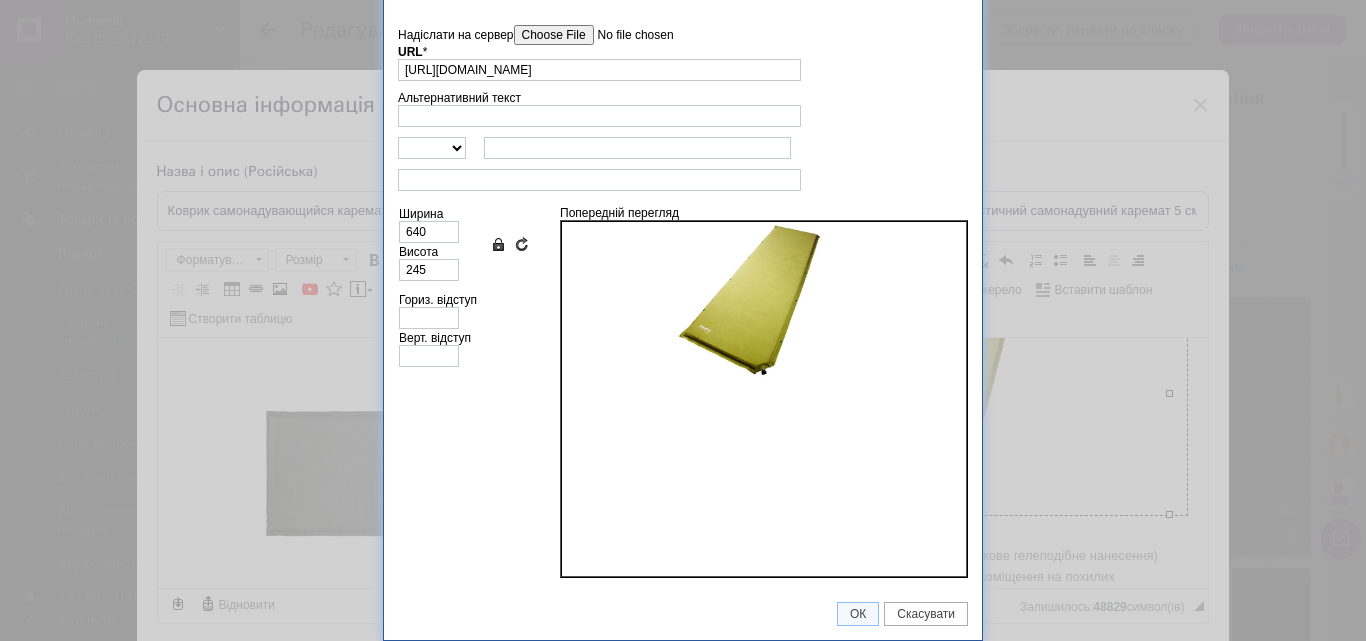 click on "Надіслати на сервер" at bounding box center [627, 35] 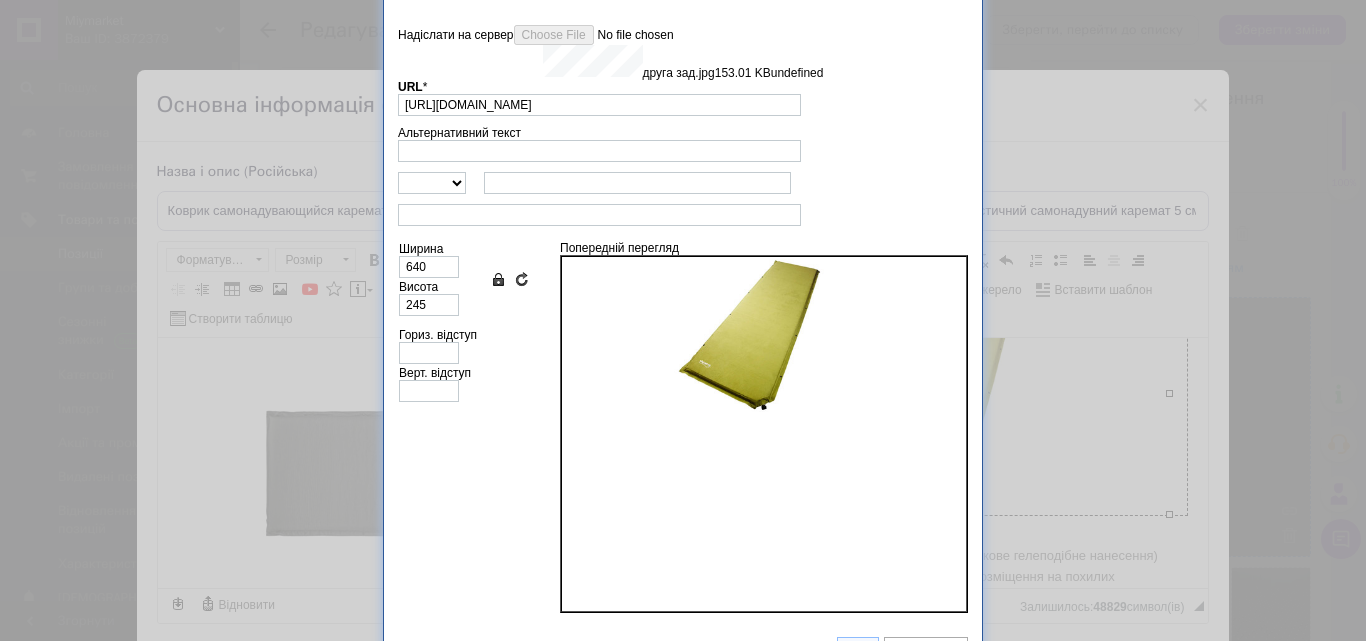 type on "[URL][DOMAIN_NAME]" 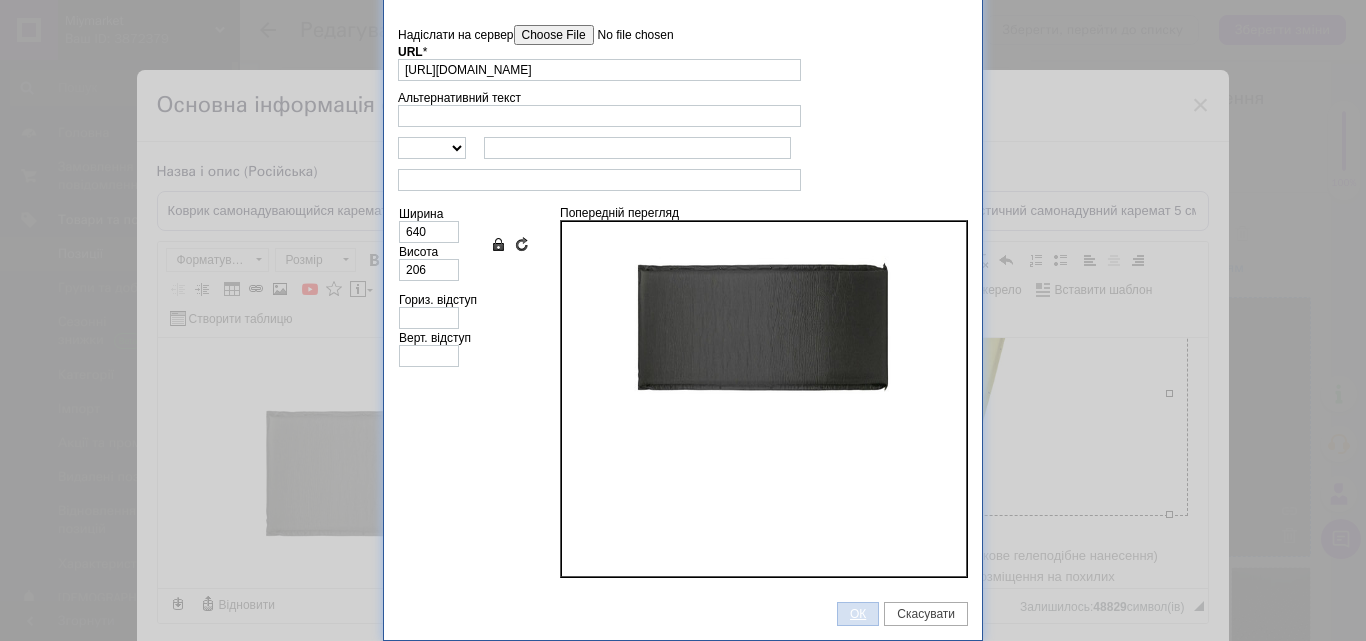 click on "ОК" at bounding box center [858, 614] 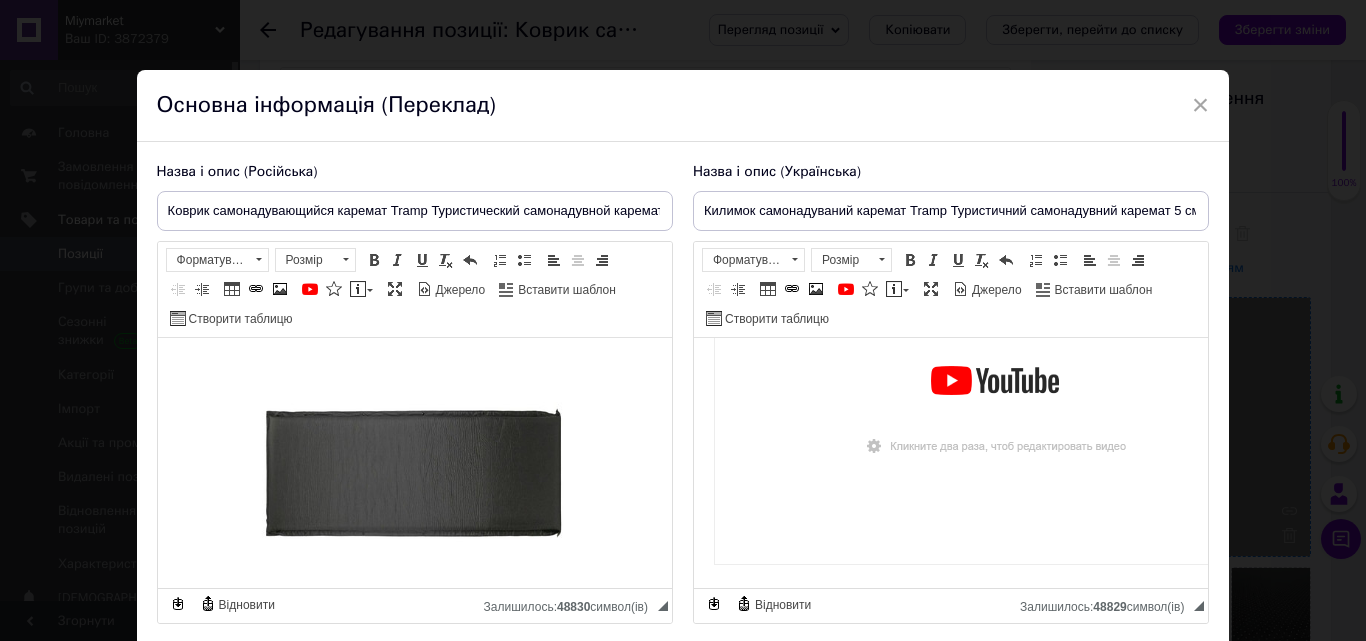scroll, scrollTop: 1300, scrollLeft: 0, axis: vertical 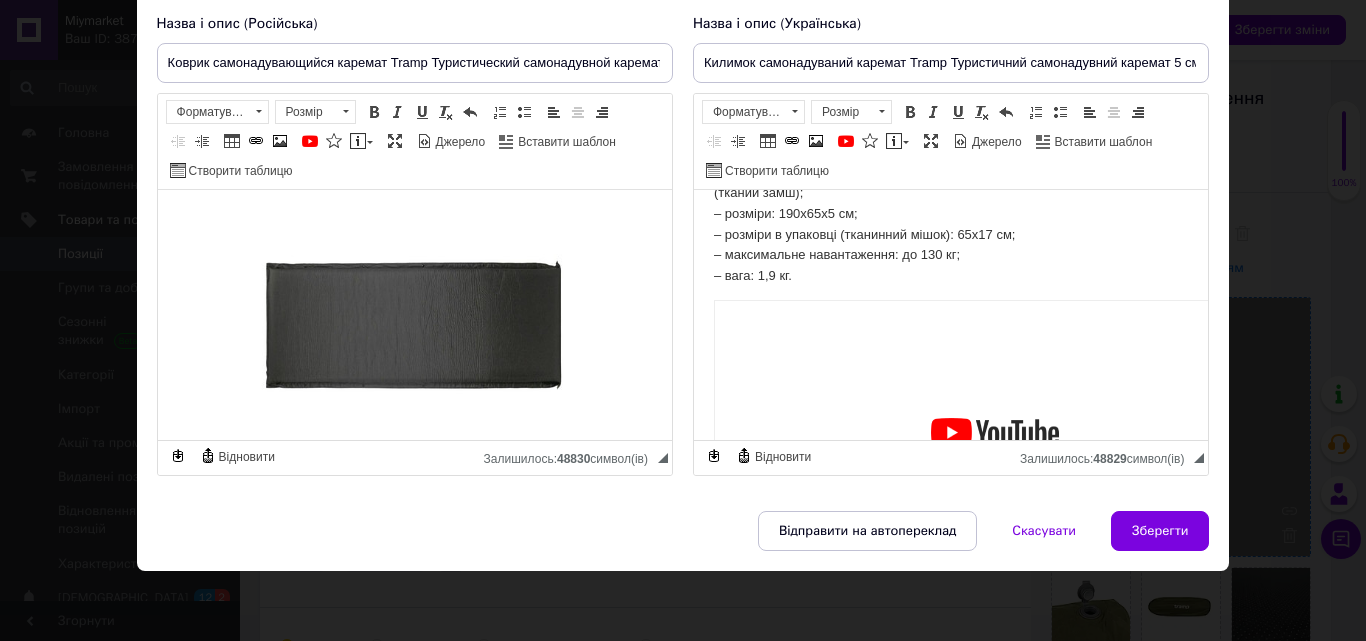 click on "Зберегти" at bounding box center [1160, 531] 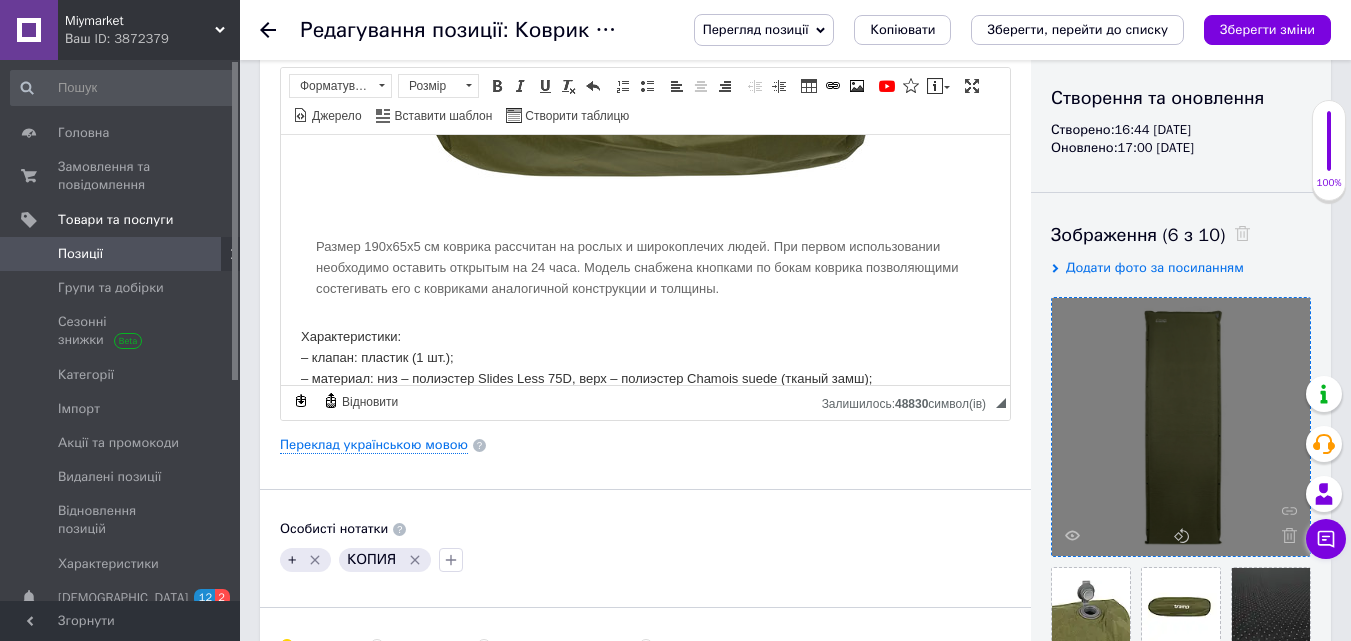 scroll, scrollTop: 953, scrollLeft: 0, axis: vertical 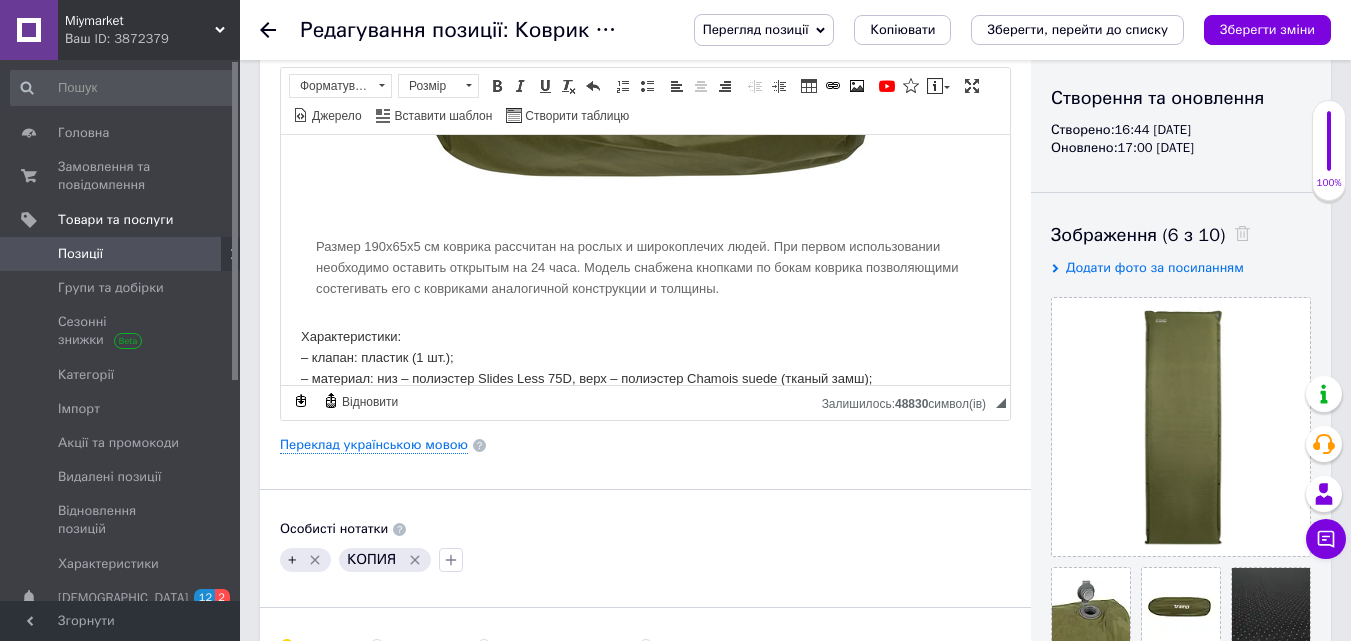 click on "Зберегти зміни" at bounding box center [1267, 30] 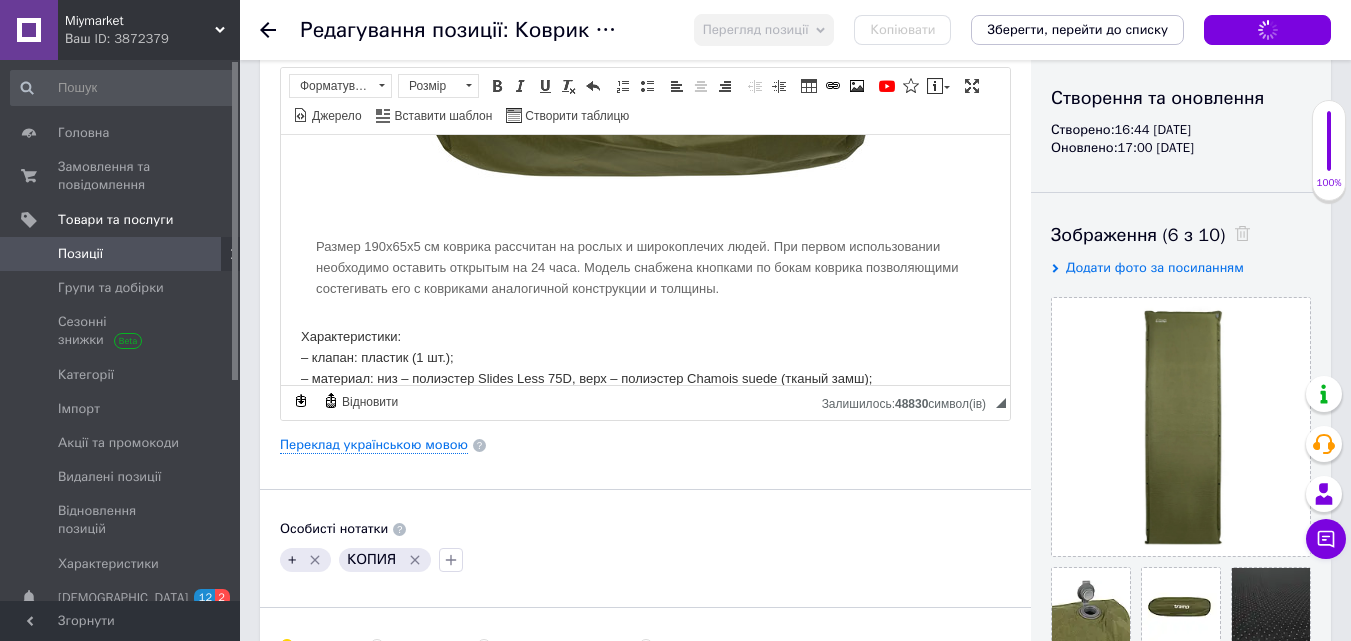 scroll, scrollTop: 0, scrollLeft: 0, axis: both 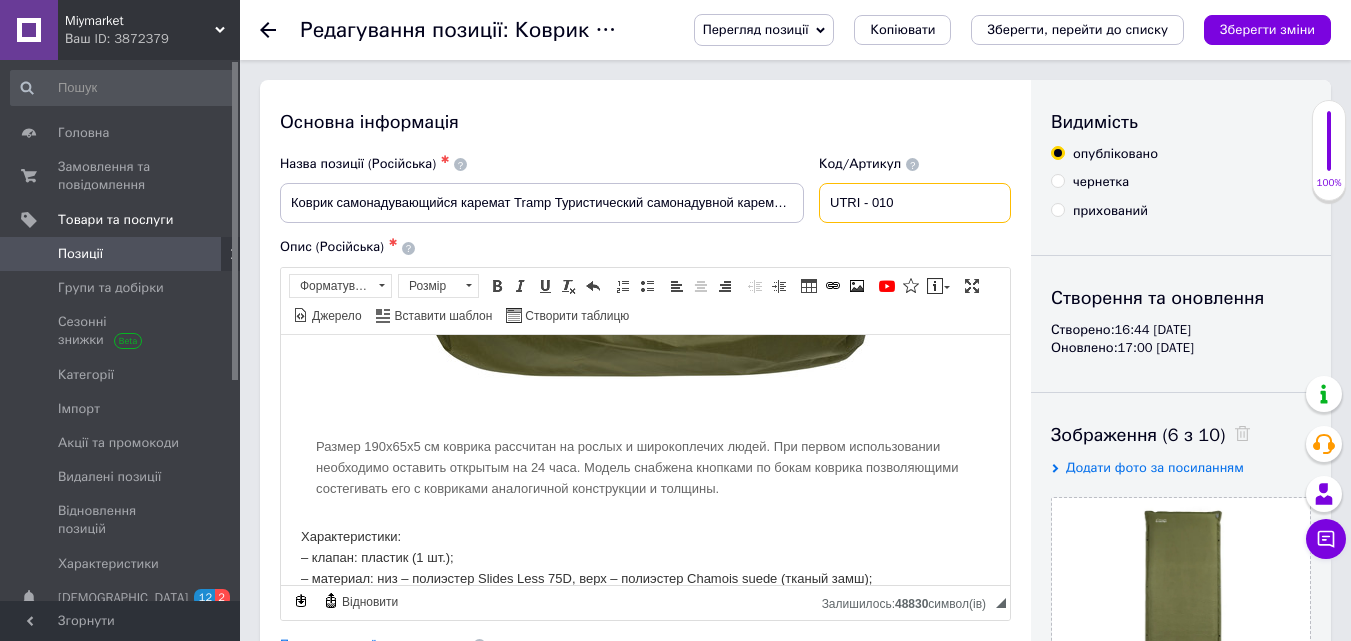 drag, startPoint x: 927, startPoint y: 205, endPoint x: 820, endPoint y: 202, distance: 107.042046 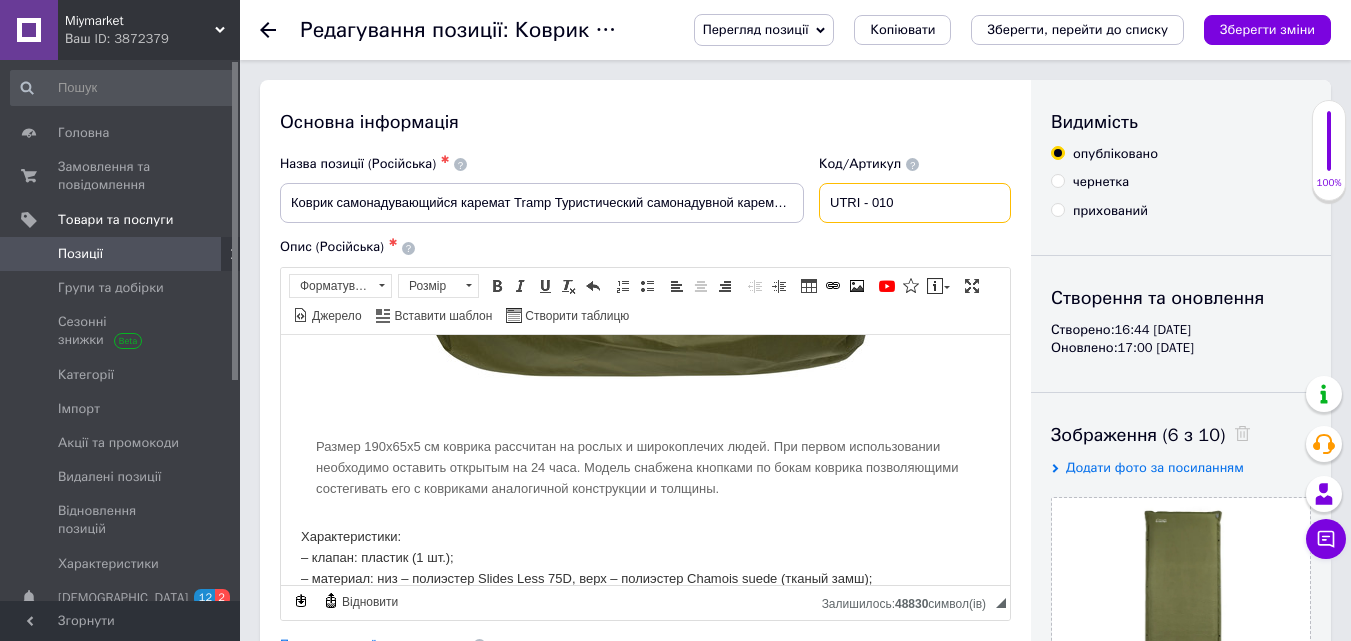 paste on "-010-dark-olive" 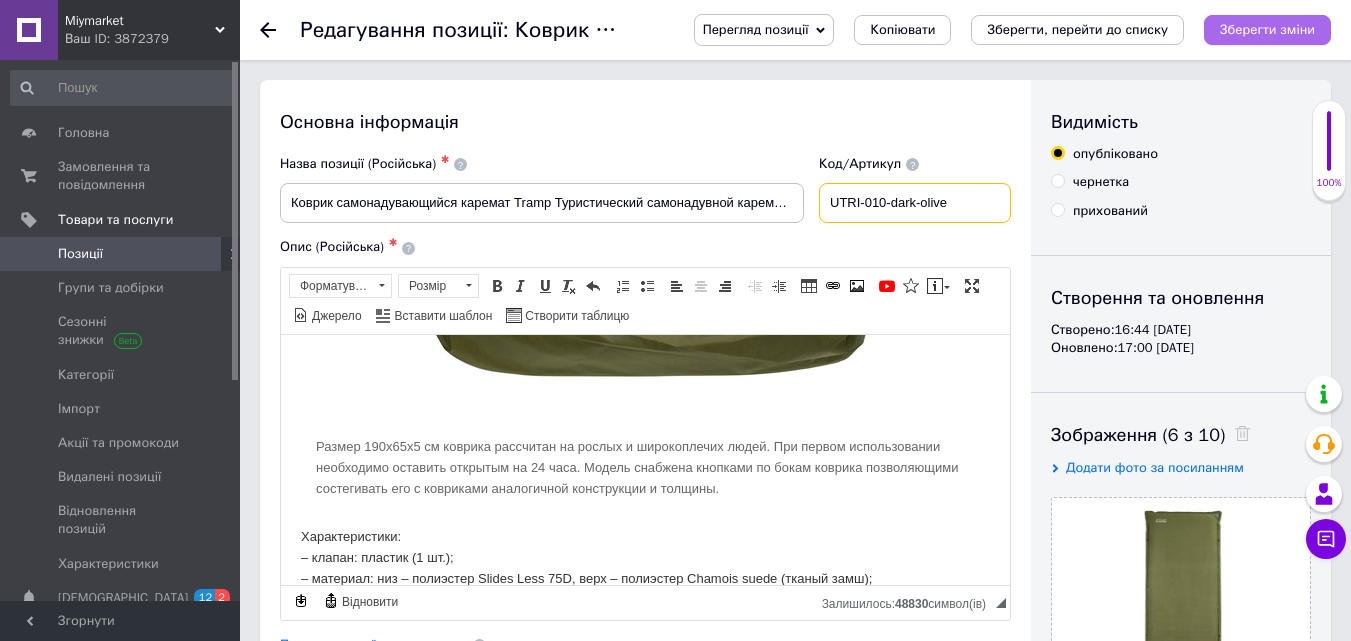 type on "UTRI-010-dark-olive" 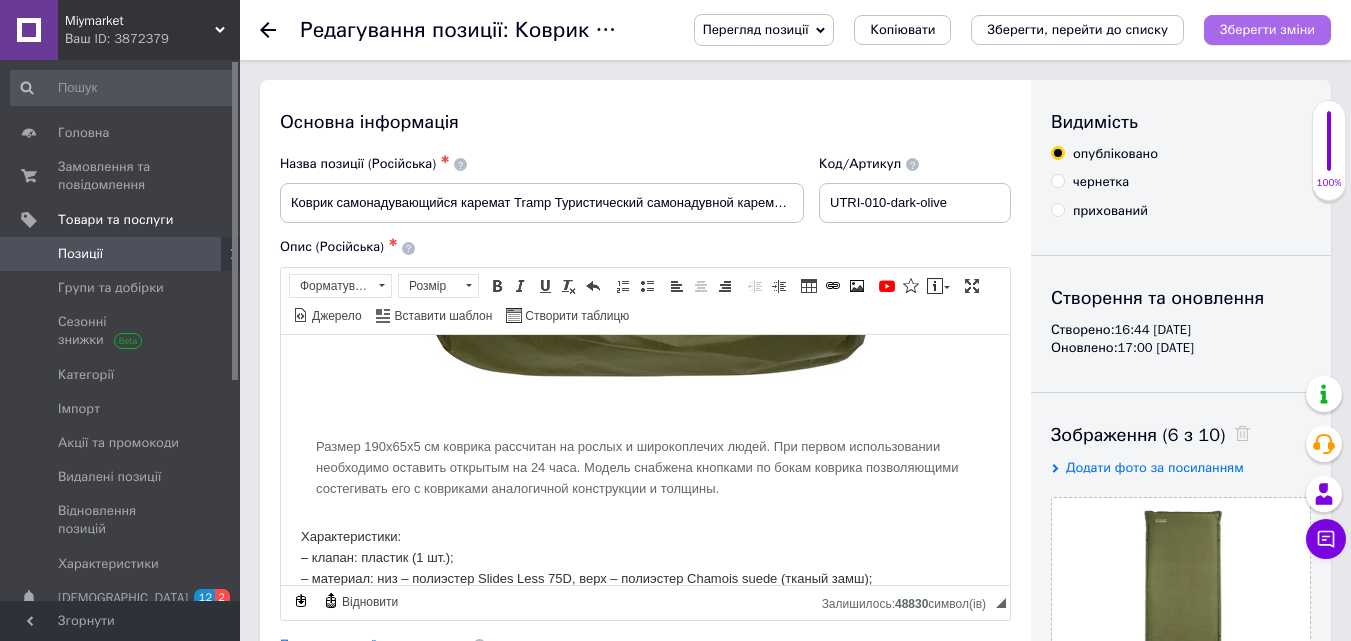click on "Зберегти зміни" at bounding box center [1267, 29] 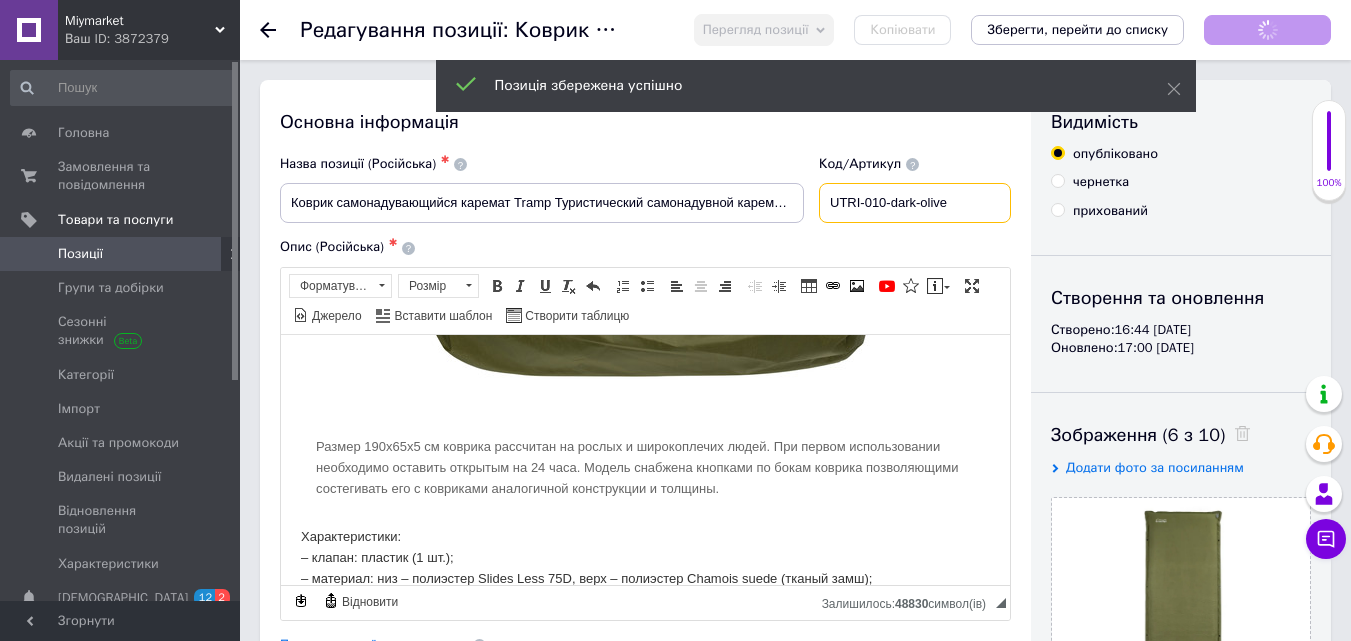 drag, startPoint x: 888, startPoint y: 203, endPoint x: 833, endPoint y: 201, distance: 55.03635 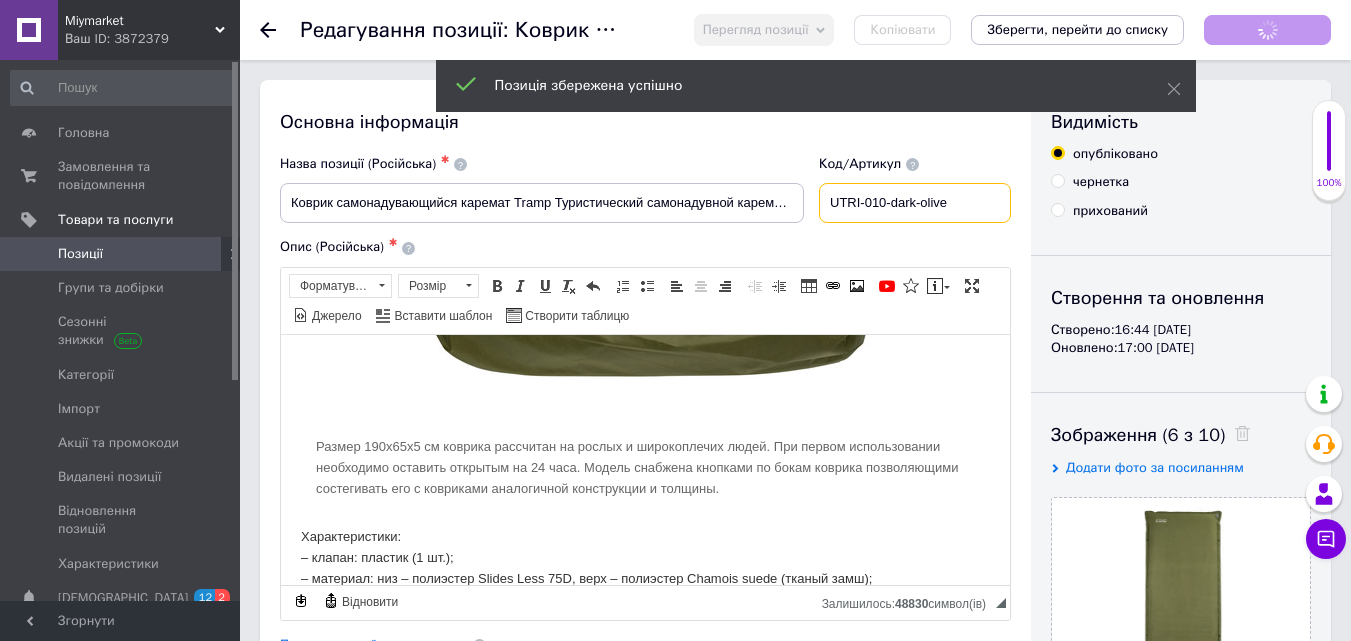 click on "UTRI-010-dark-olive" at bounding box center (915, 203) 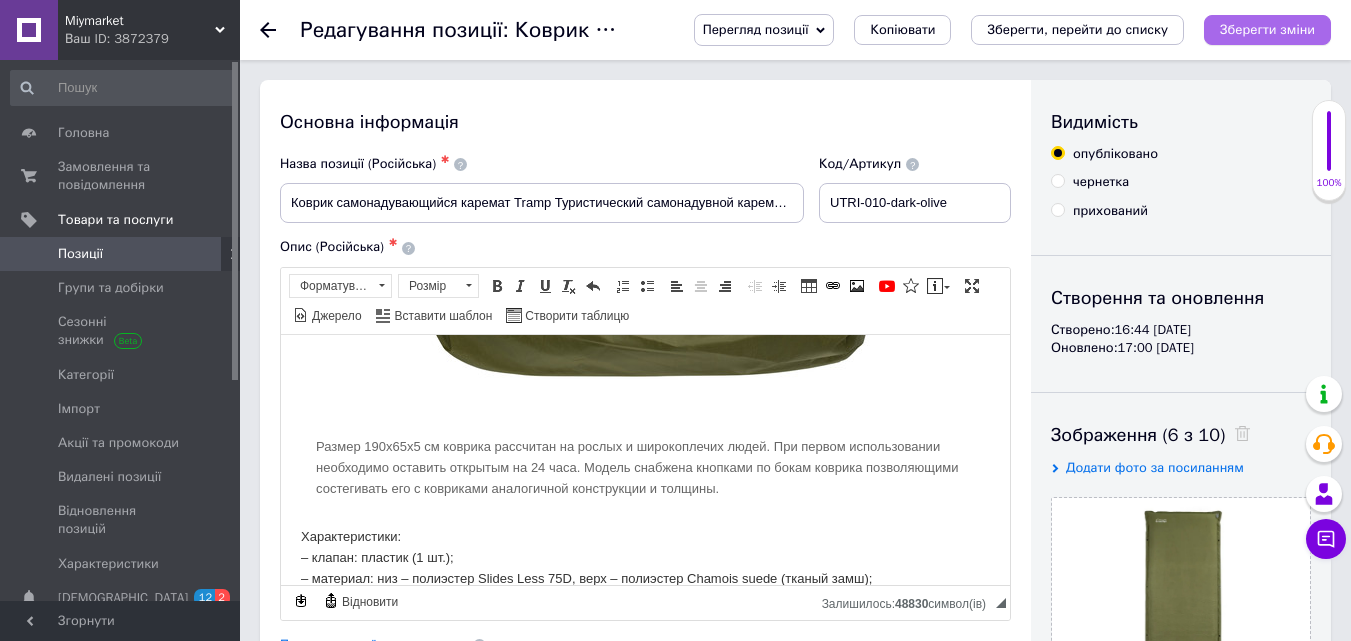 click on "Зберегти зміни" at bounding box center [1267, 29] 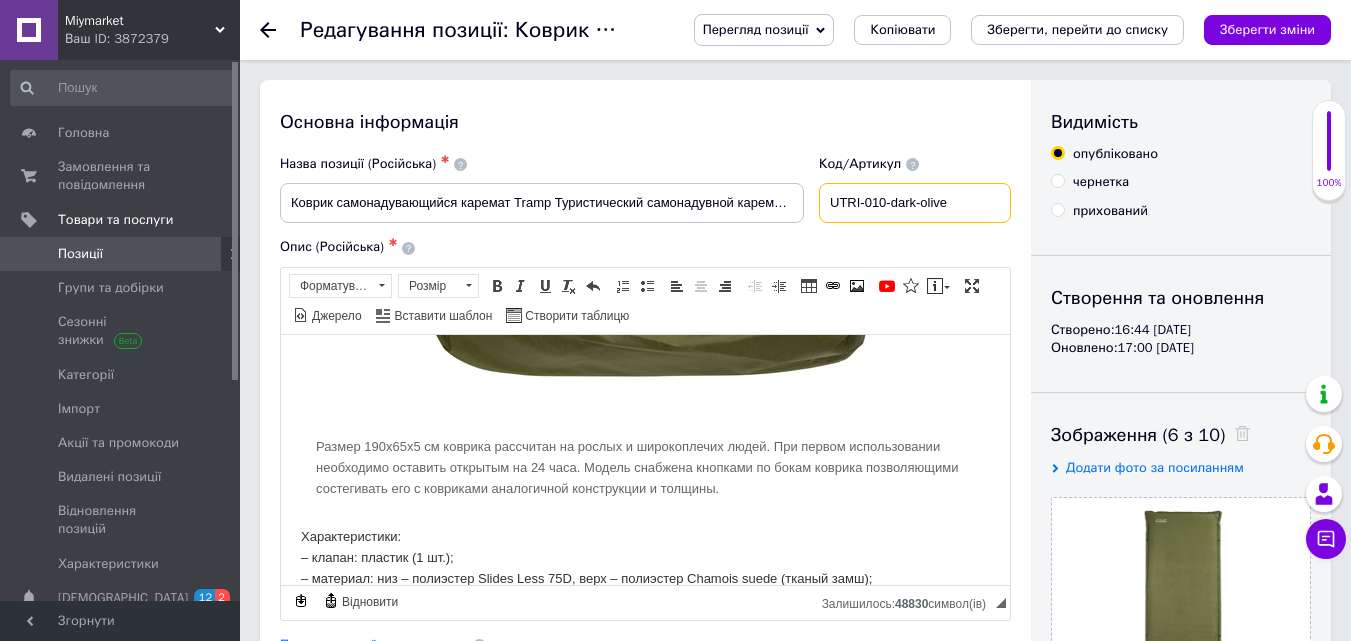 drag, startPoint x: 954, startPoint y: 204, endPoint x: 819, endPoint y: 197, distance: 135.18137 